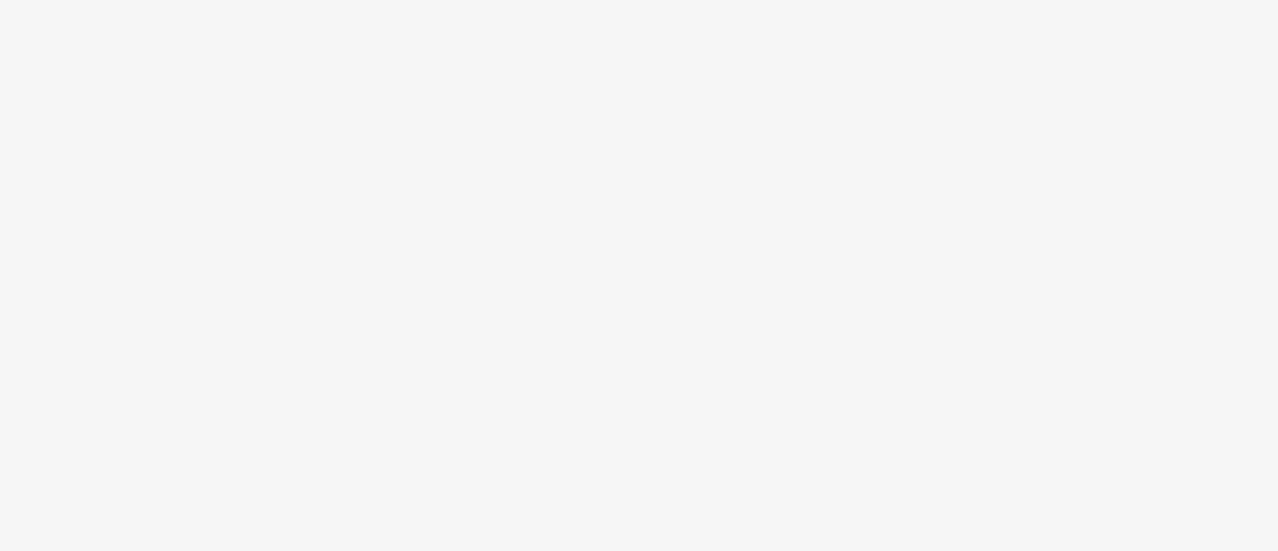 scroll, scrollTop: 0, scrollLeft: 0, axis: both 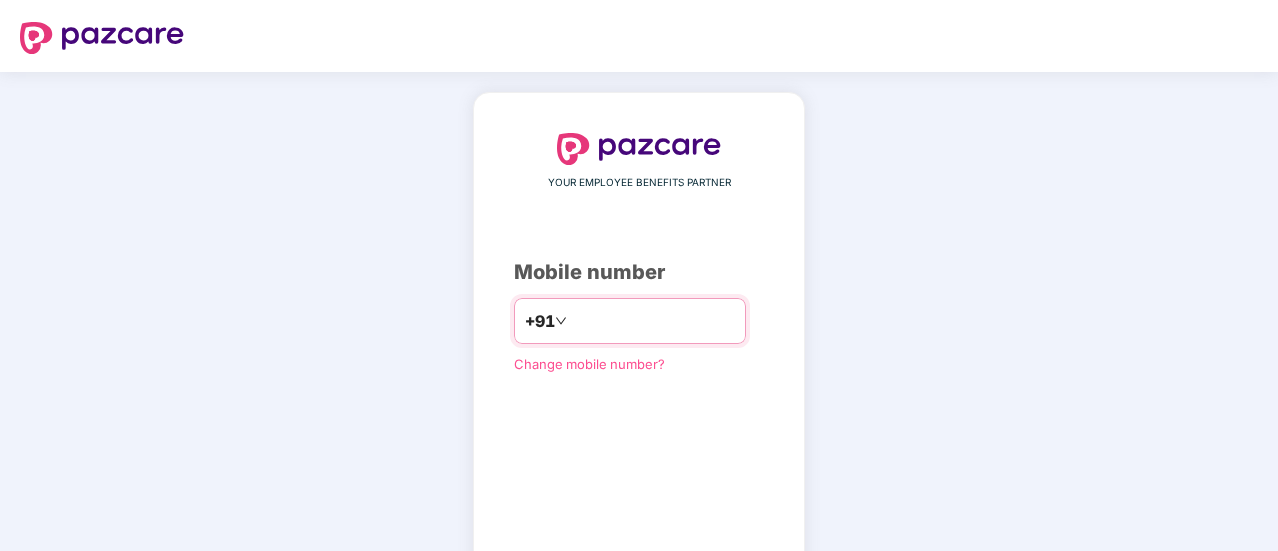 click at bounding box center (653, 321) 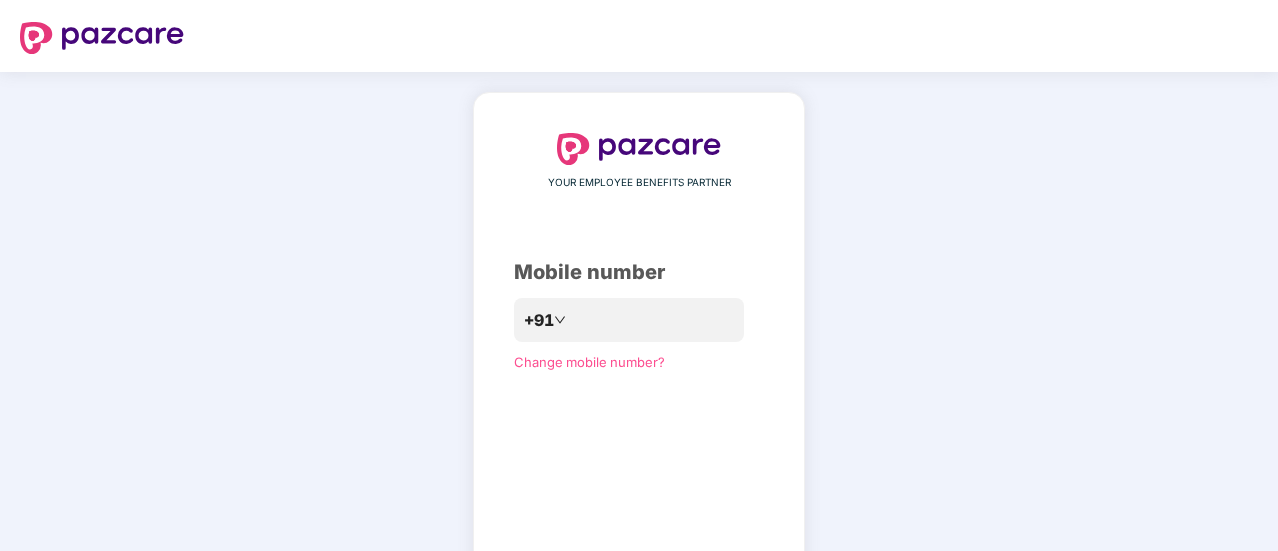 click on "YOUR EMPLOYEE BENEFITS PARTNER Mobile number +91 Change mobile number? Send OTP" at bounding box center [639, 367] 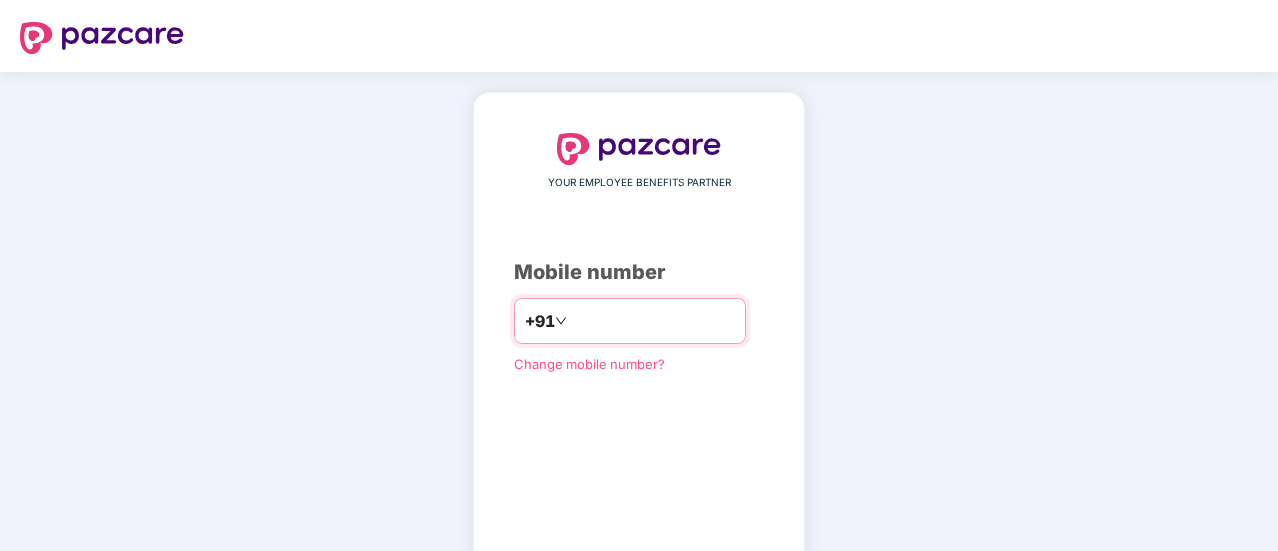 click at bounding box center (653, 321) 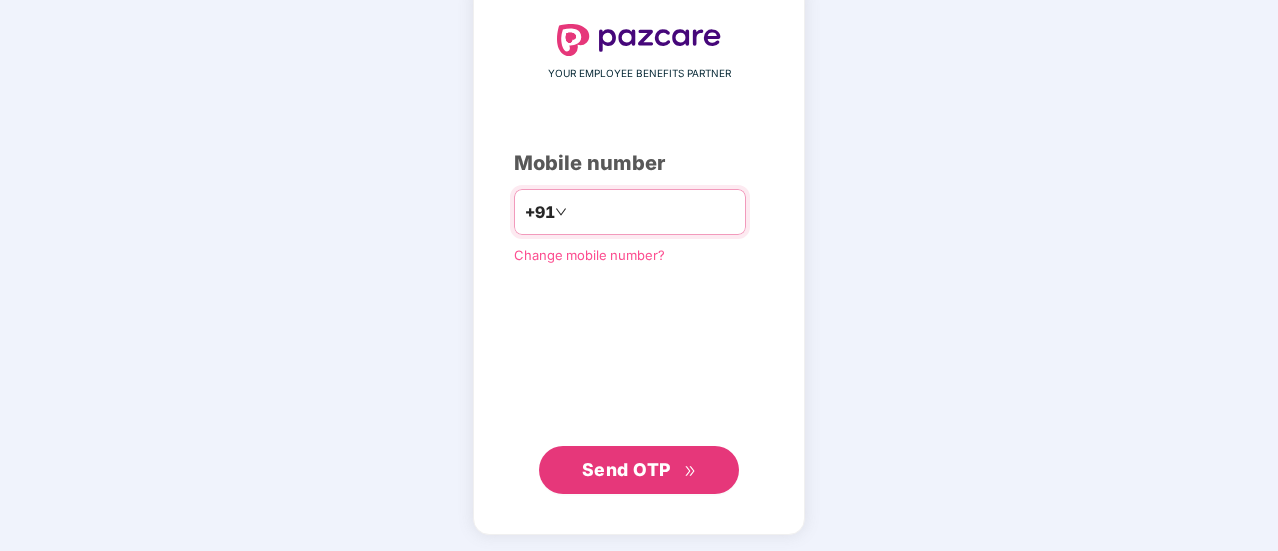 scroll, scrollTop: 110, scrollLeft: 0, axis: vertical 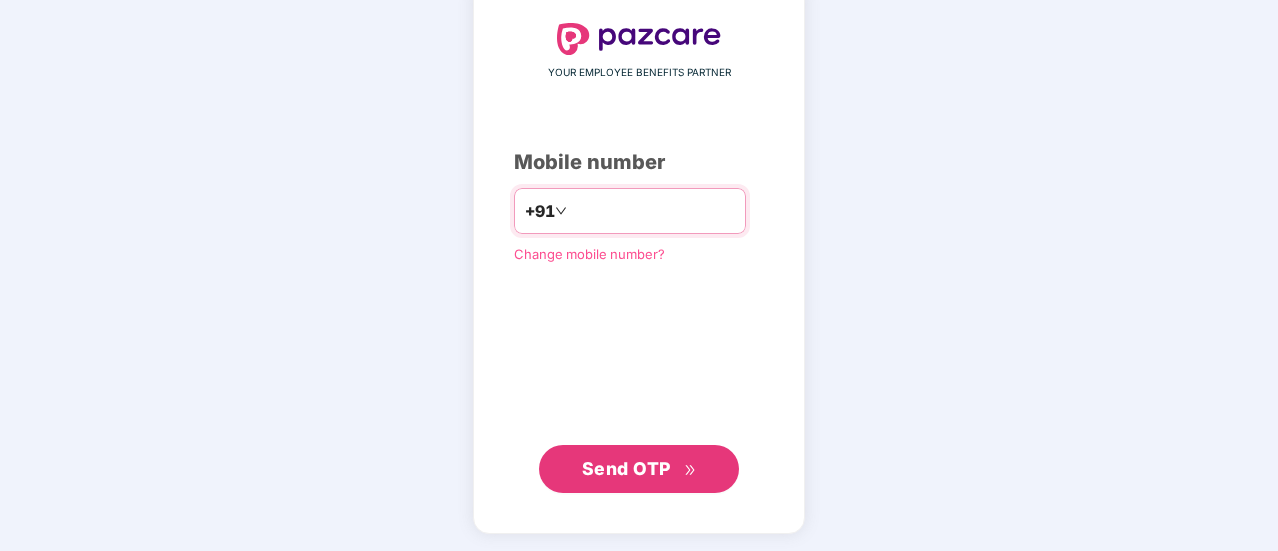 type on "**********" 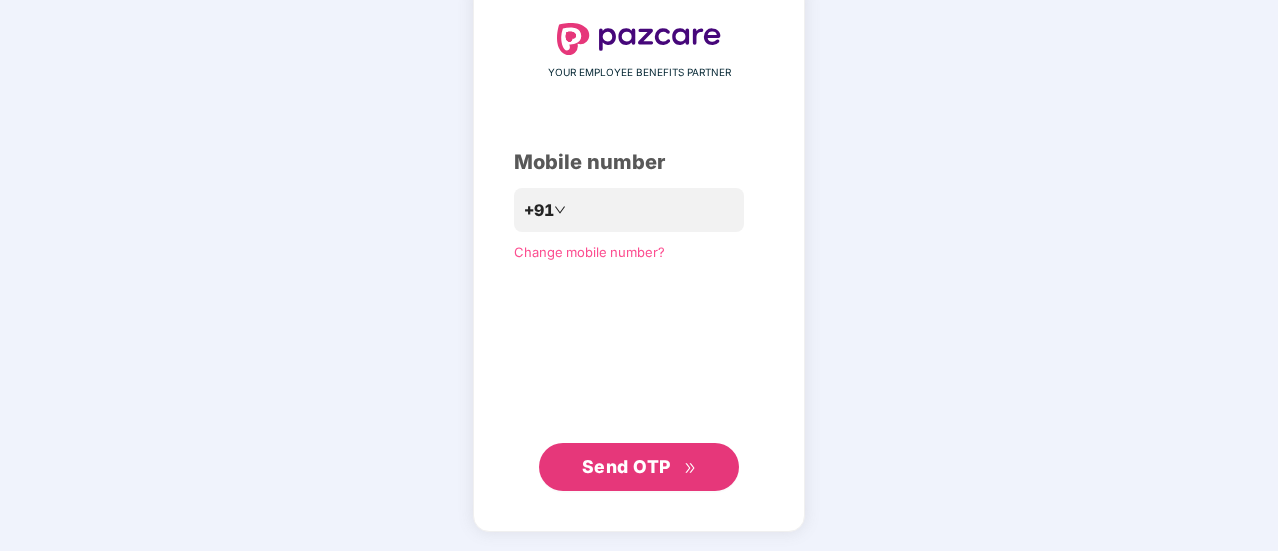 scroll, scrollTop: 109, scrollLeft: 0, axis: vertical 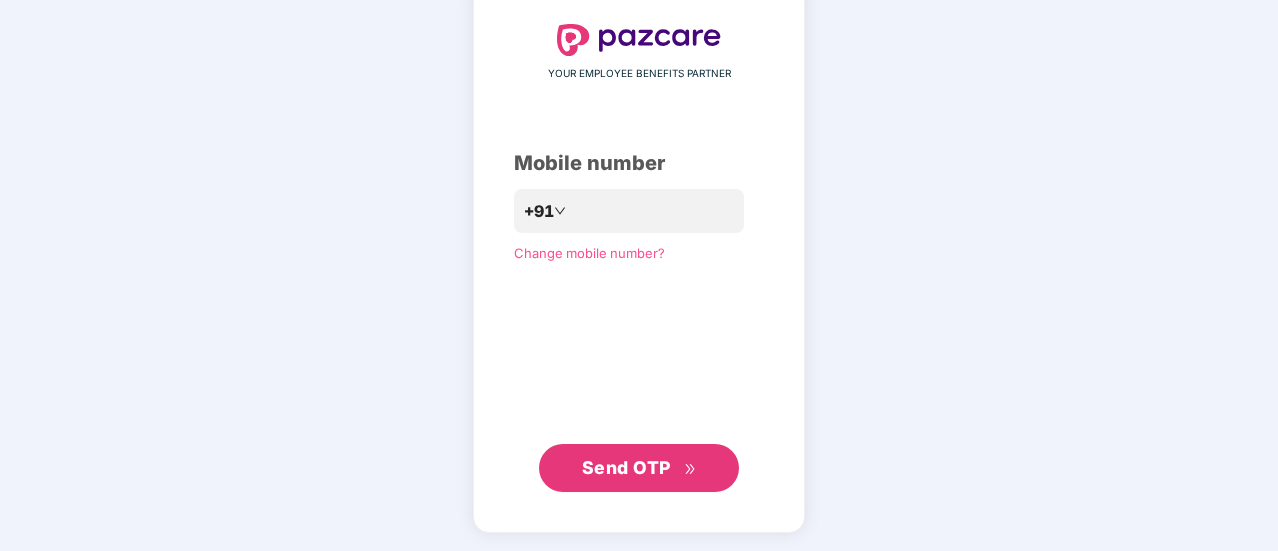 click on "Send OTP" at bounding box center (626, 467) 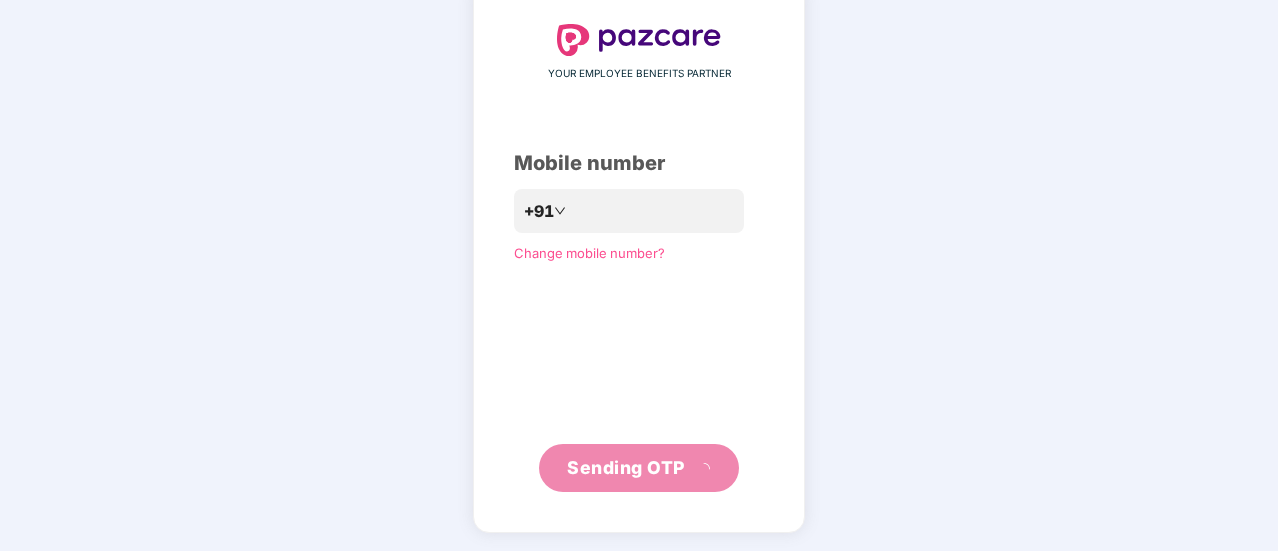 scroll, scrollTop: 100, scrollLeft: 0, axis: vertical 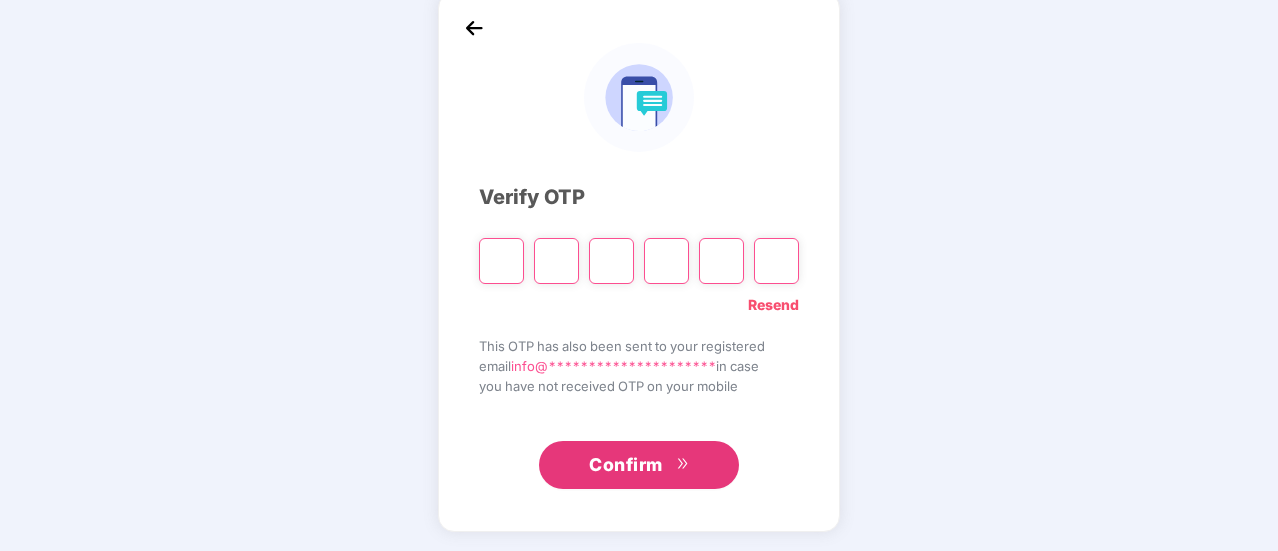type on "*" 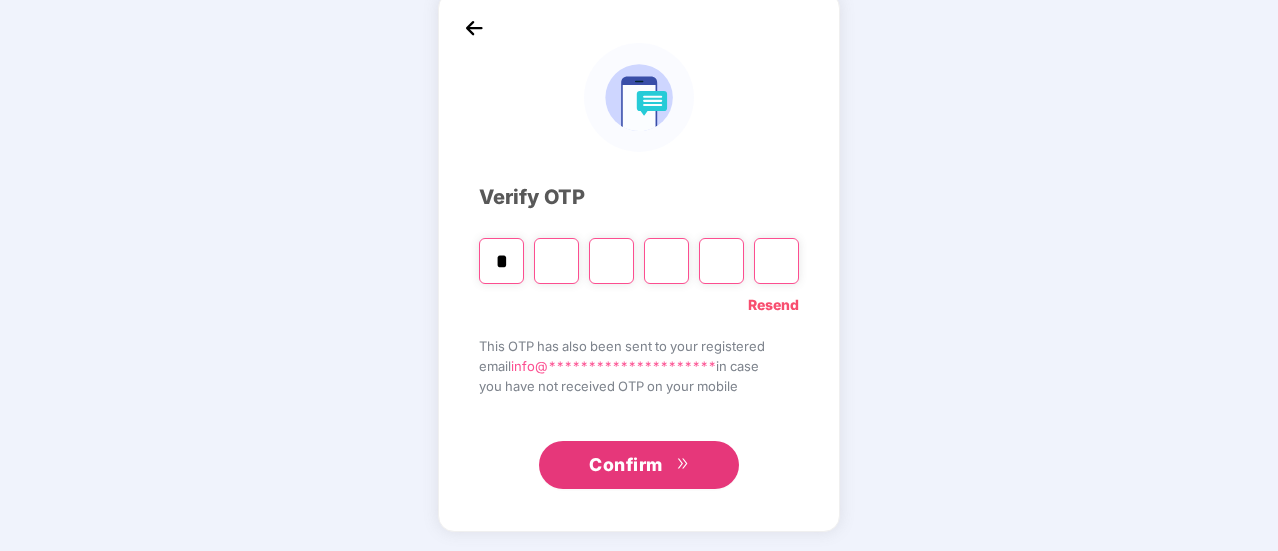 type on "*" 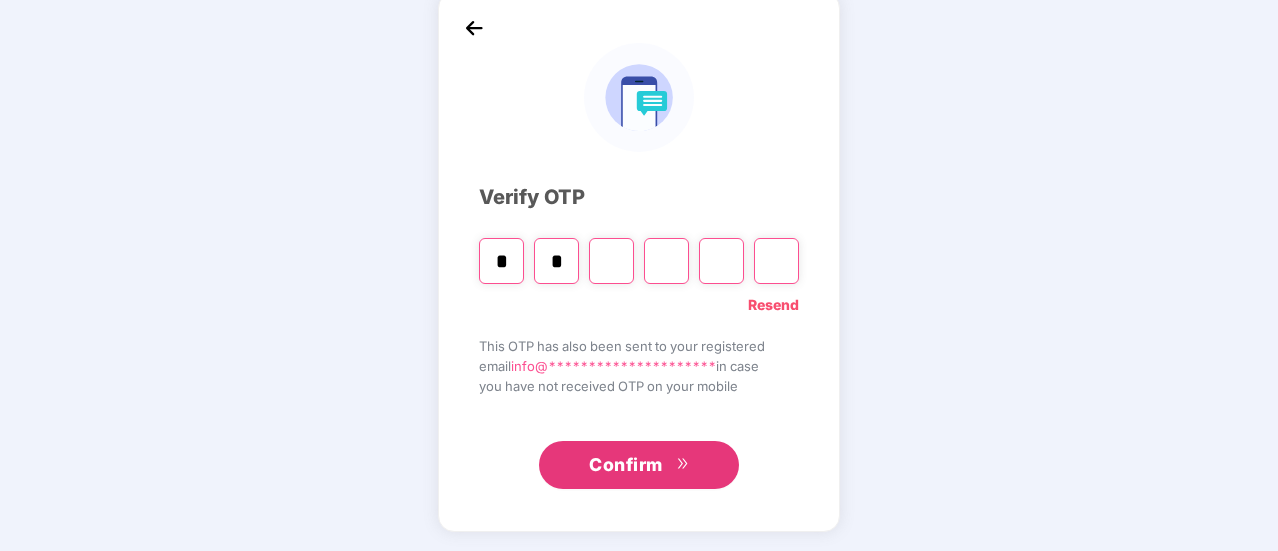 type on "*" 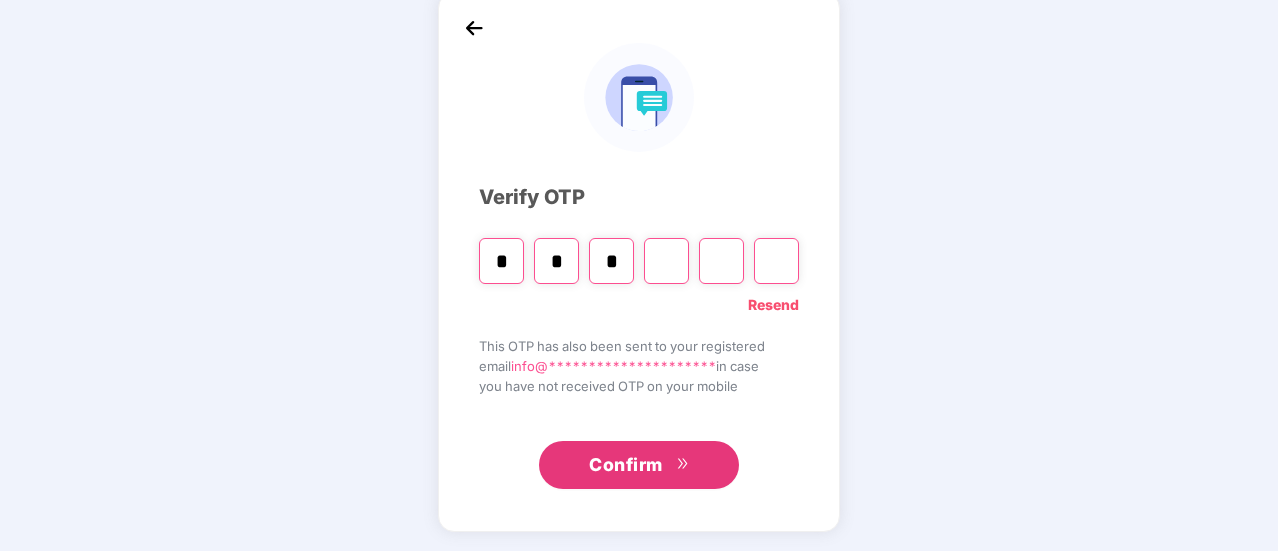type on "*" 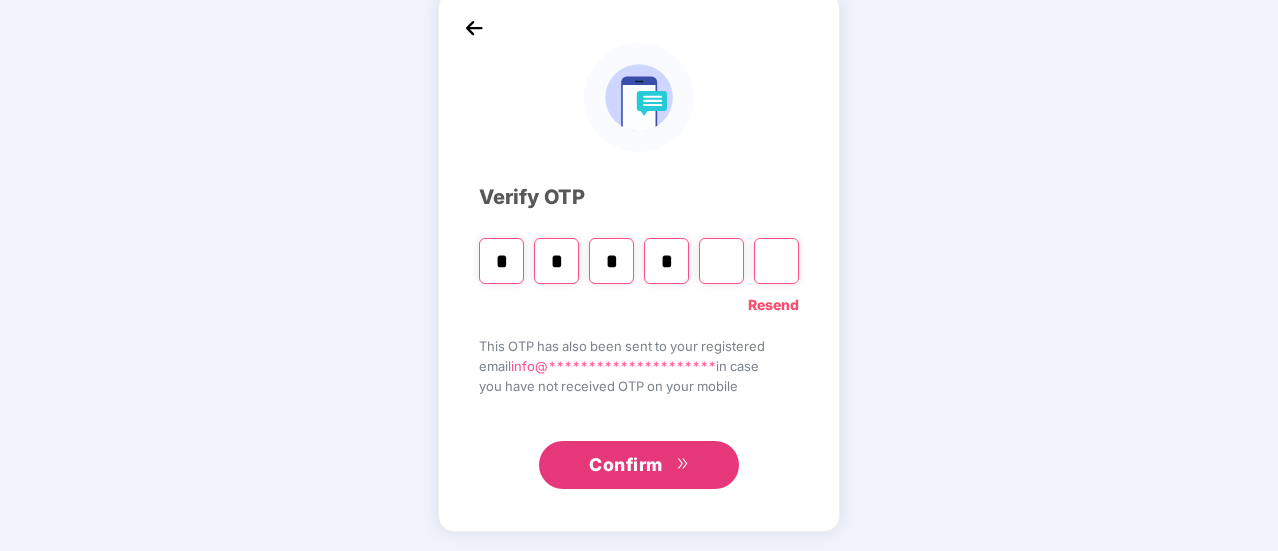 type on "*" 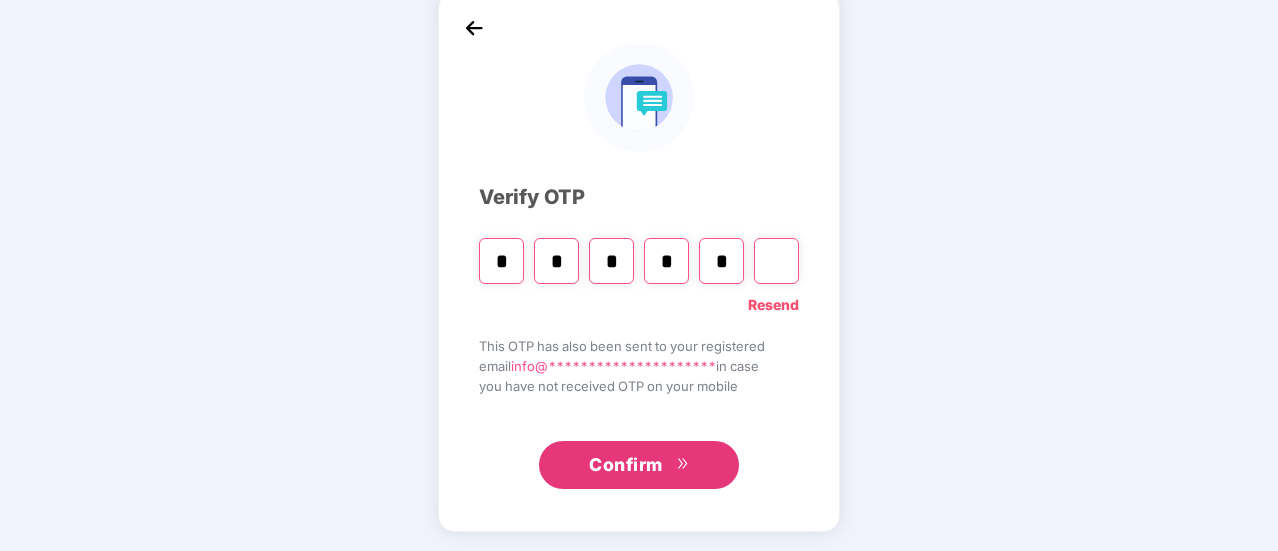 type on "*" 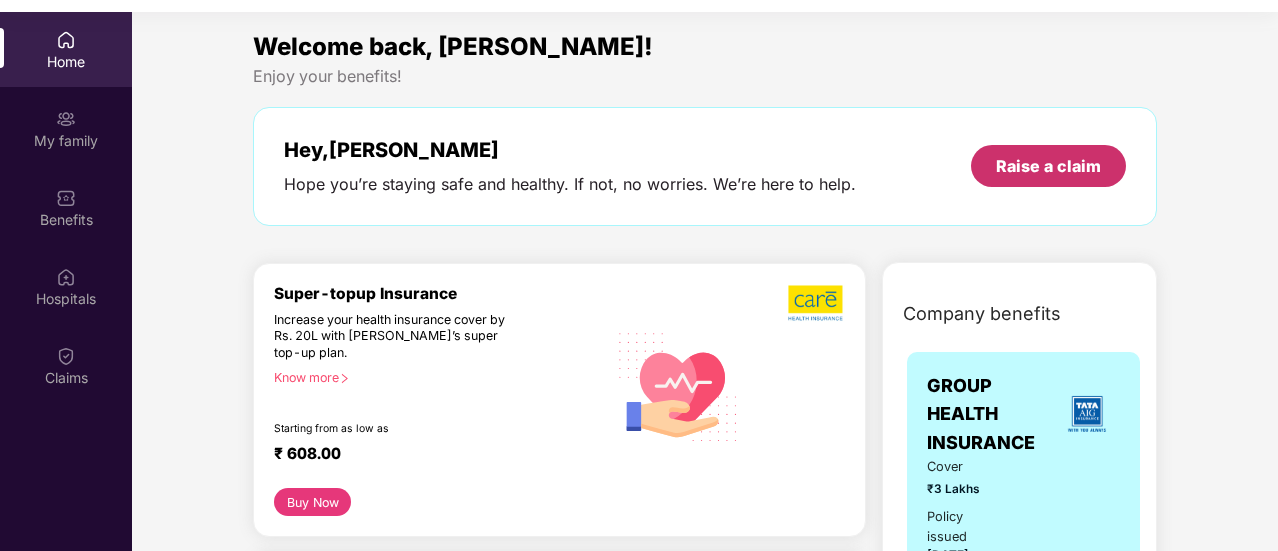 click on "Raise a claim" at bounding box center [1048, 166] 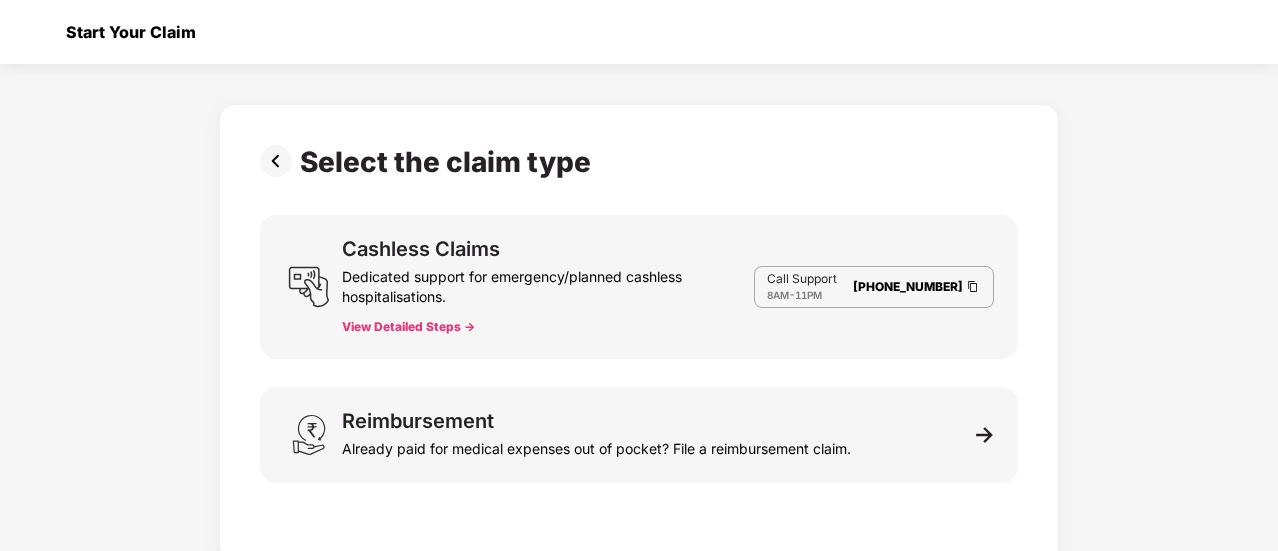 scroll, scrollTop: 48, scrollLeft: 0, axis: vertical 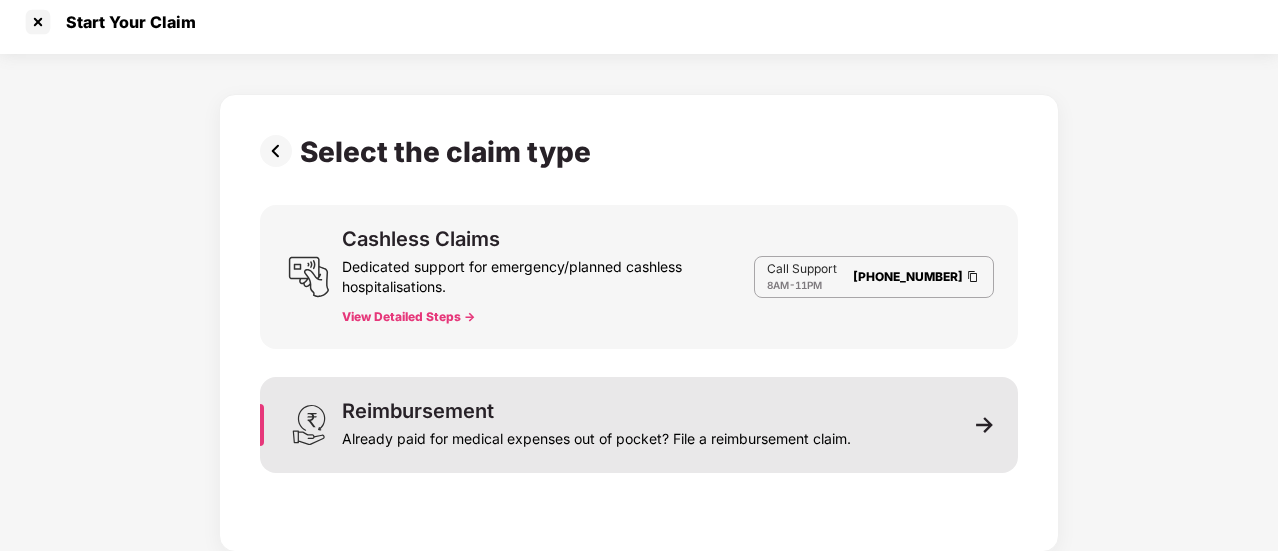 click on "Already paid for medical expenses out of pocket? File a reimbursement claim." at bounding box center [596, 435] 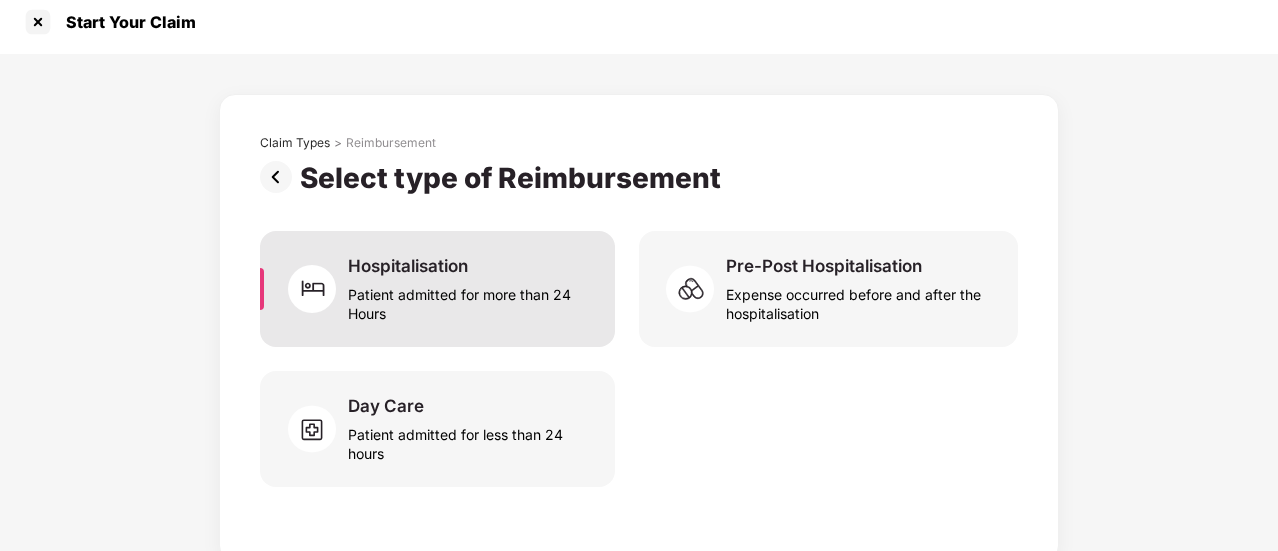 click on "Hospitalisation" at bounding box center (408, 266) 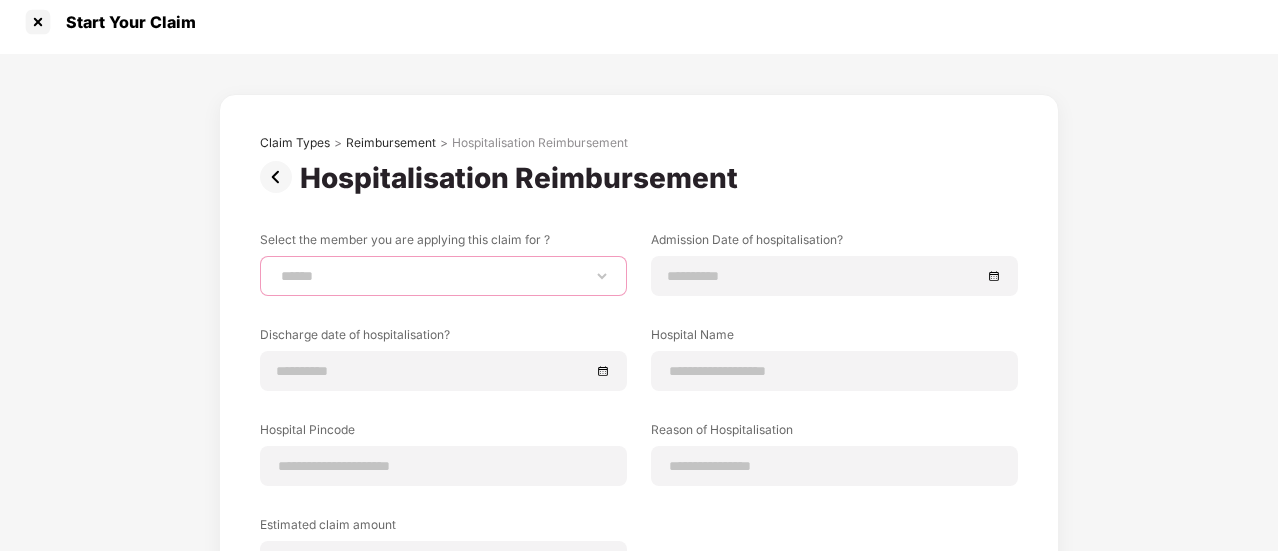click on "**********" at bounding box center [443, 276] 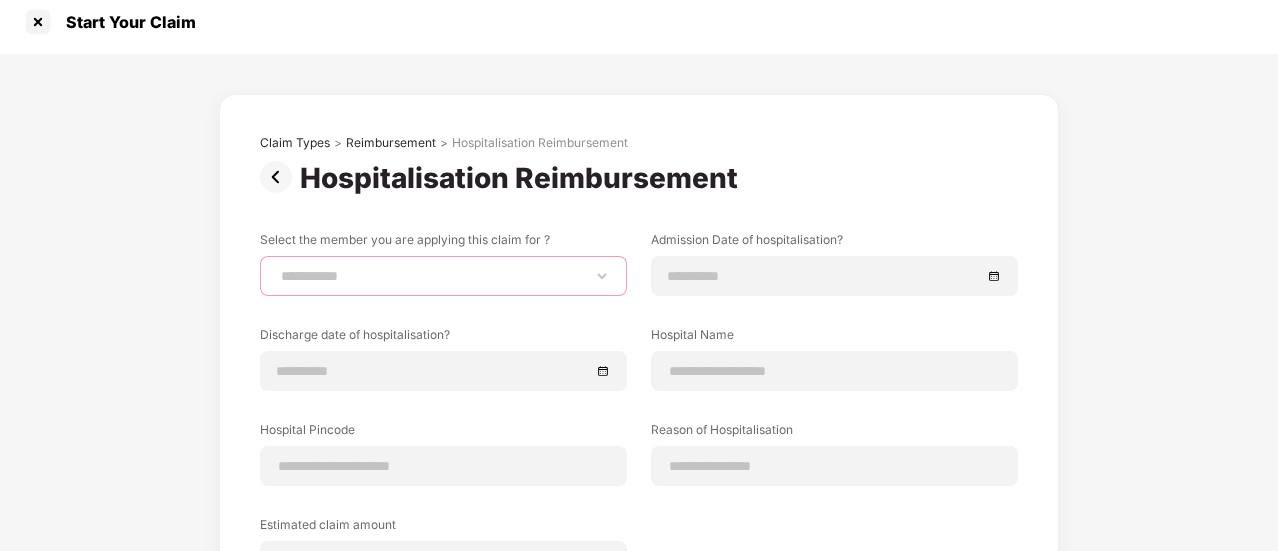click on "**********" at bounding box center (443, 276) 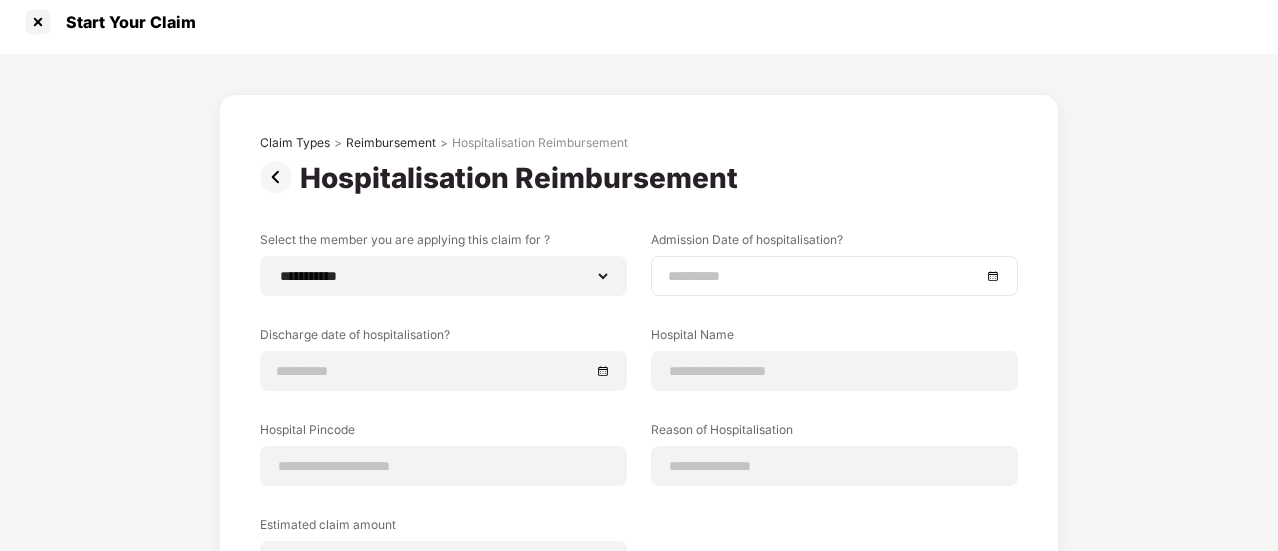click at bounding box center (824, 276) 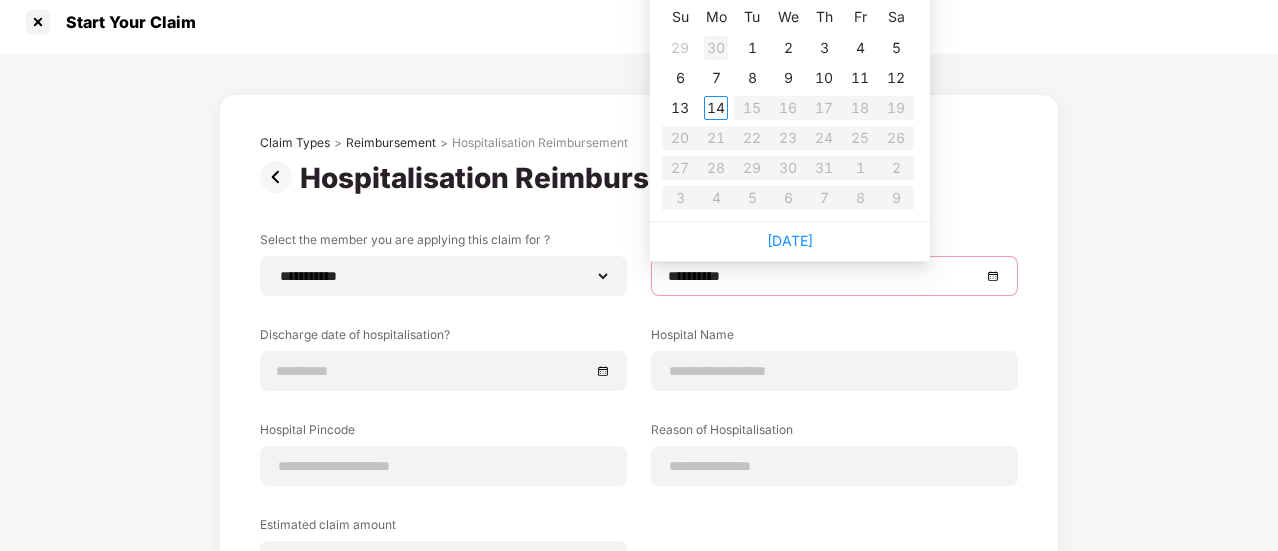 type on "**********" 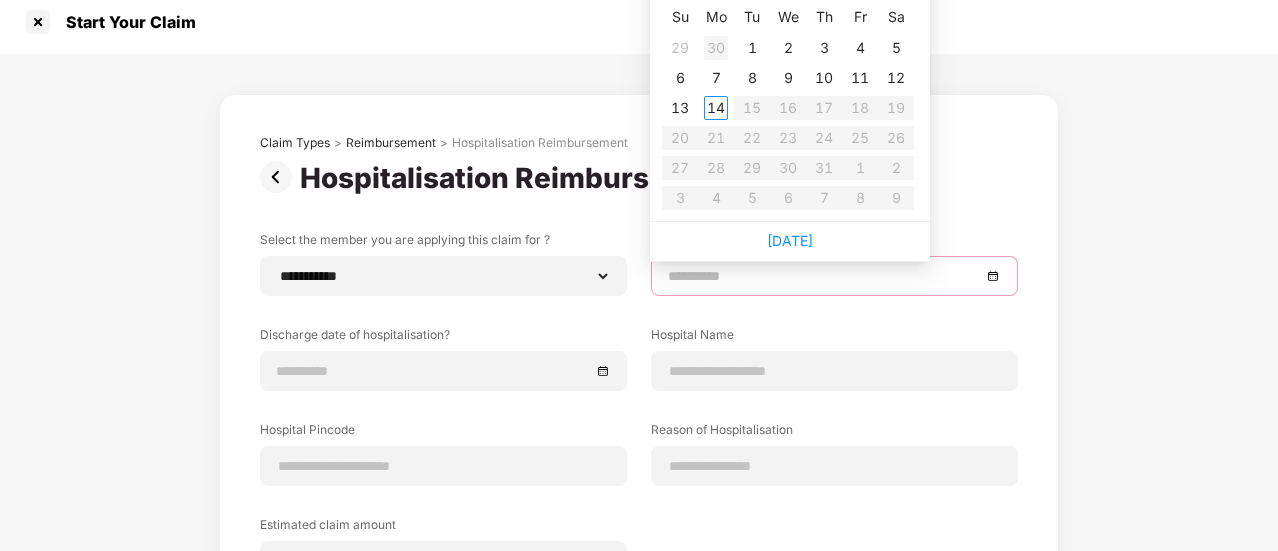 scroll, scrollTop: 0, scrollLeft: 0, axis: both 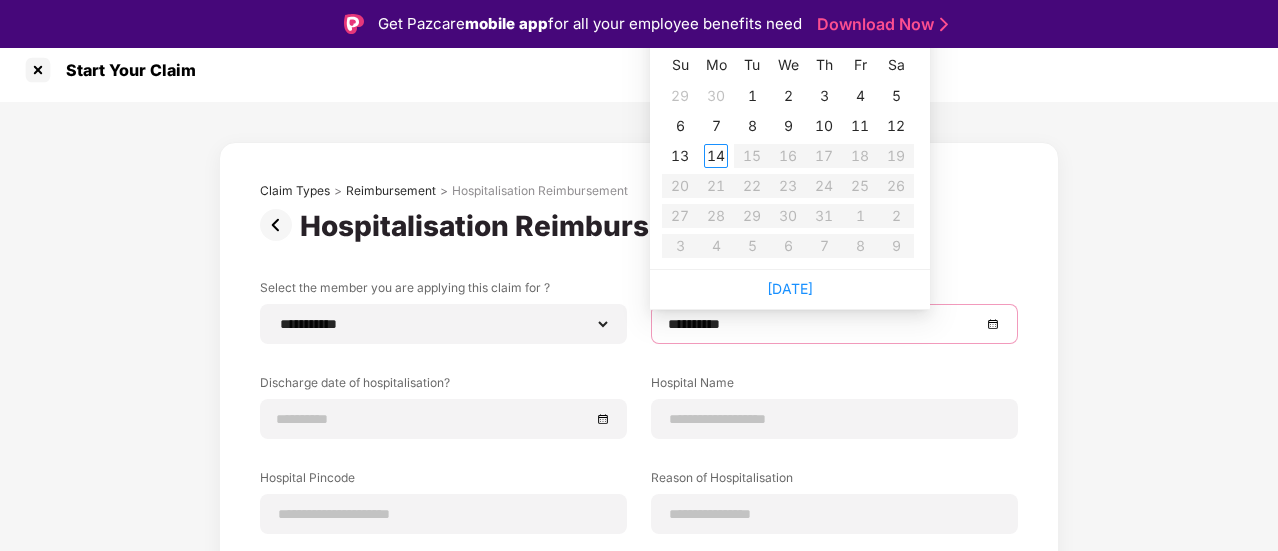 type on "**********" 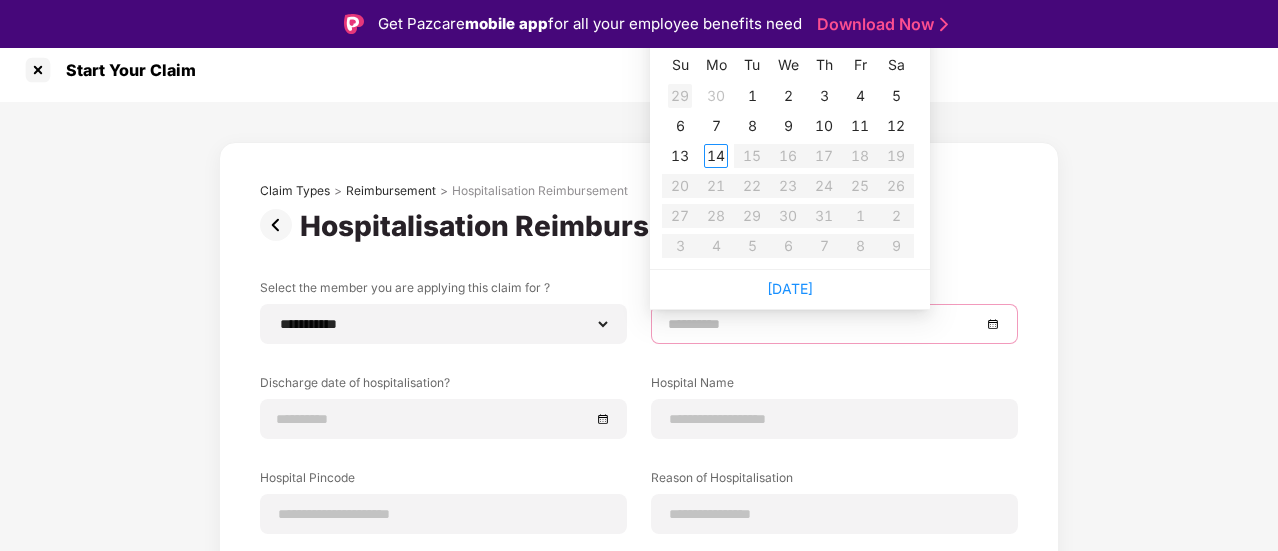 type on "**********" 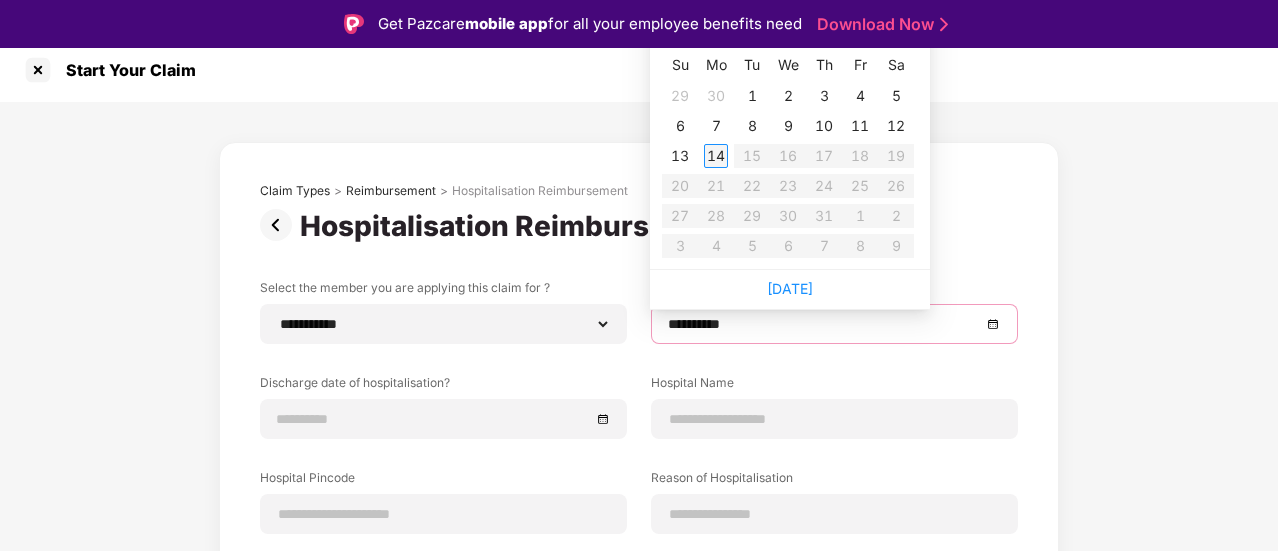 type on "**********" 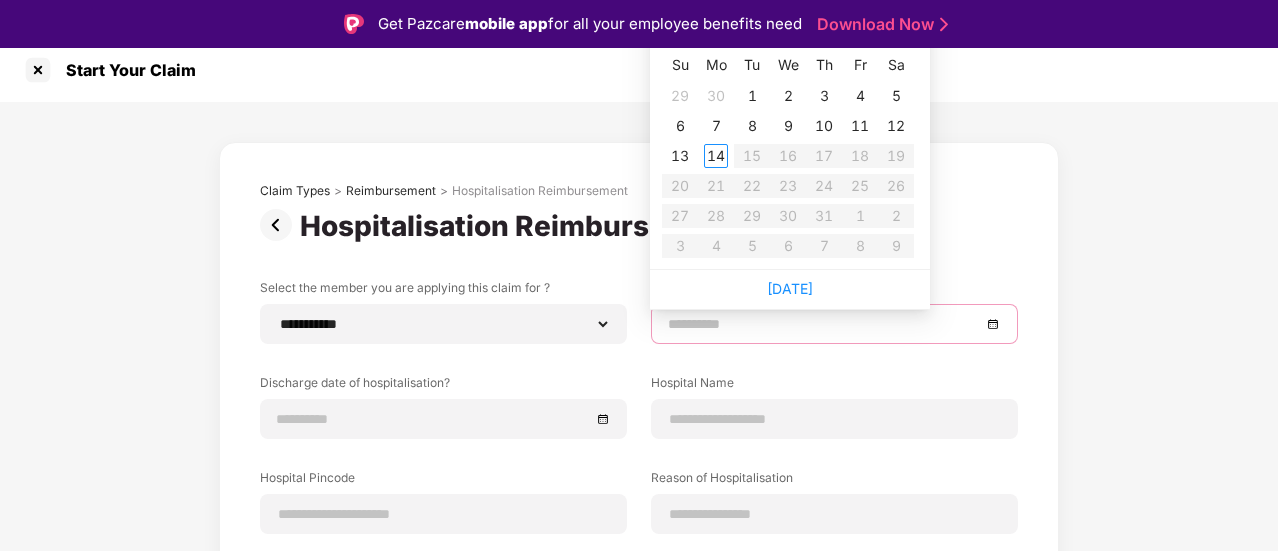 click at bounding box center [834, 324] 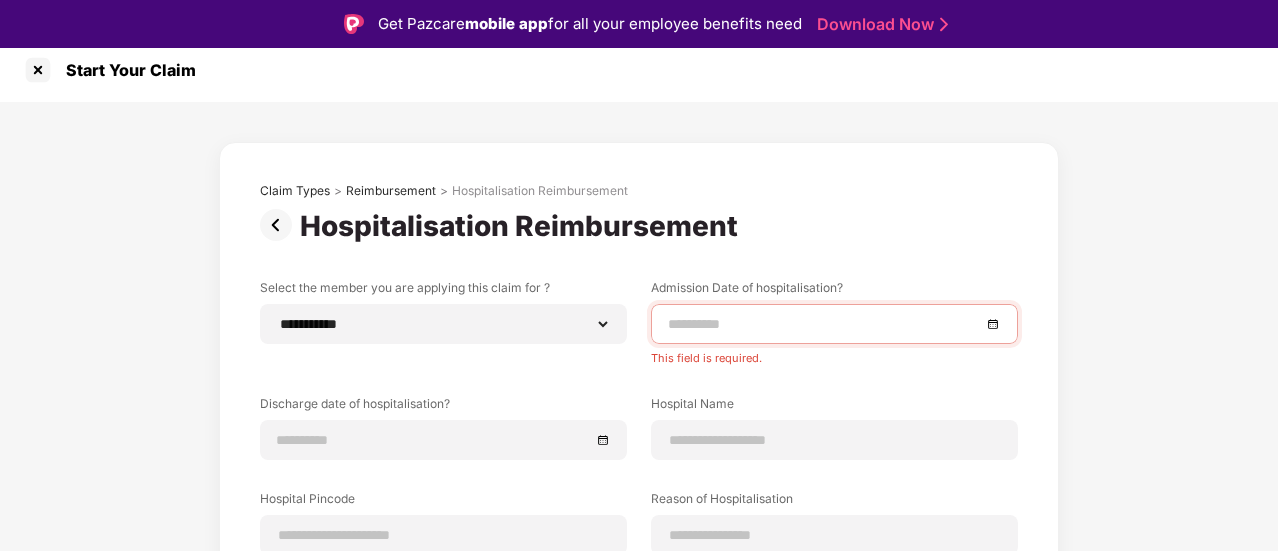 click at bounding box center [834, 324] 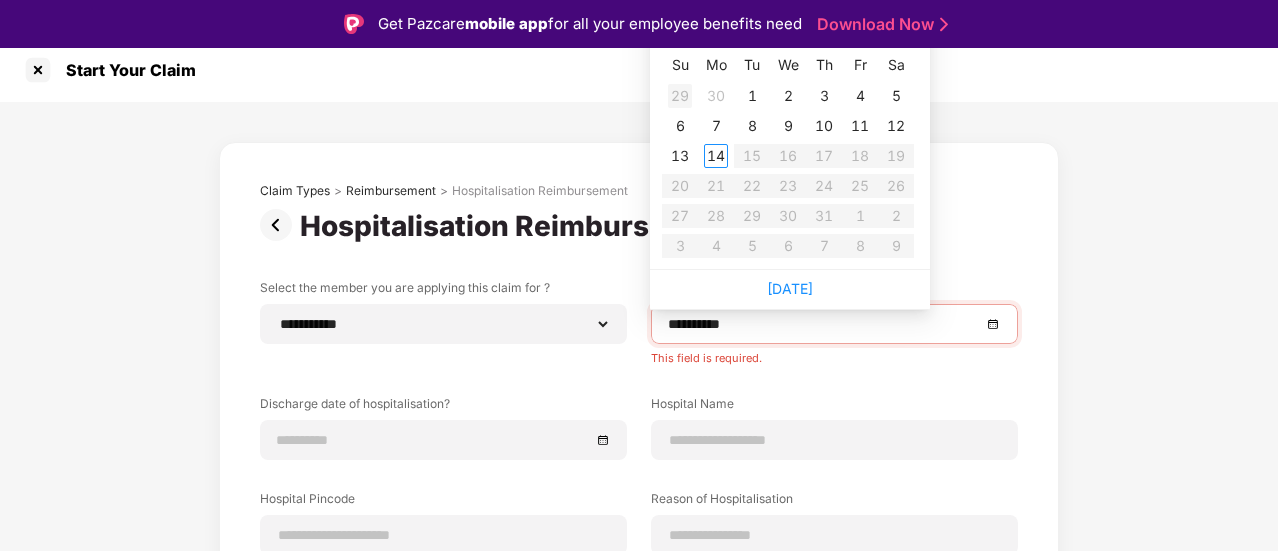 type on "**********" 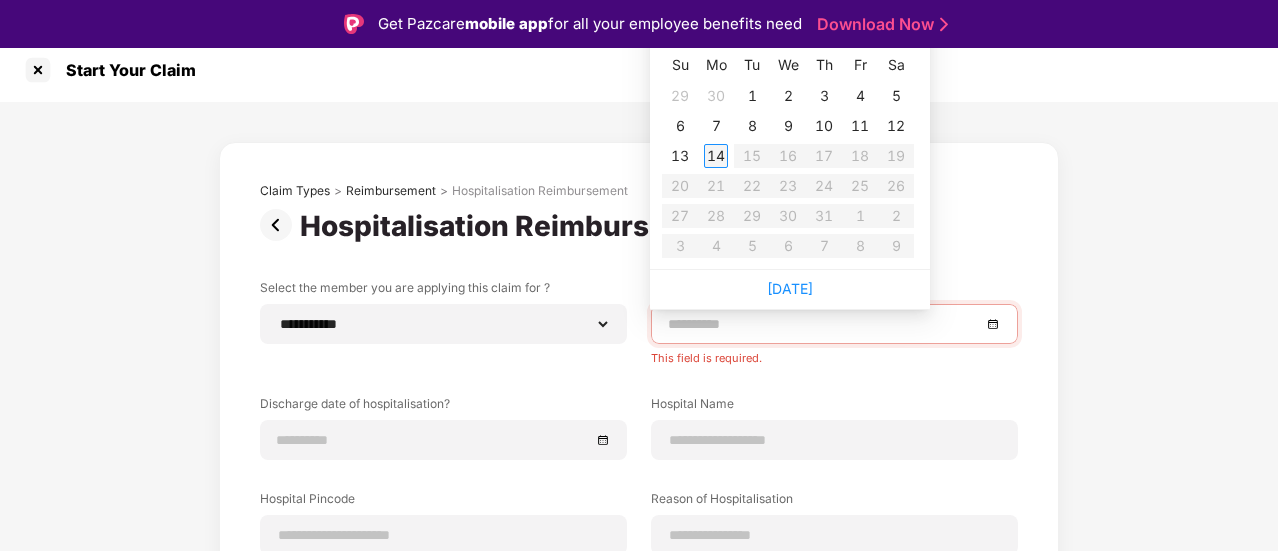type on "**********" 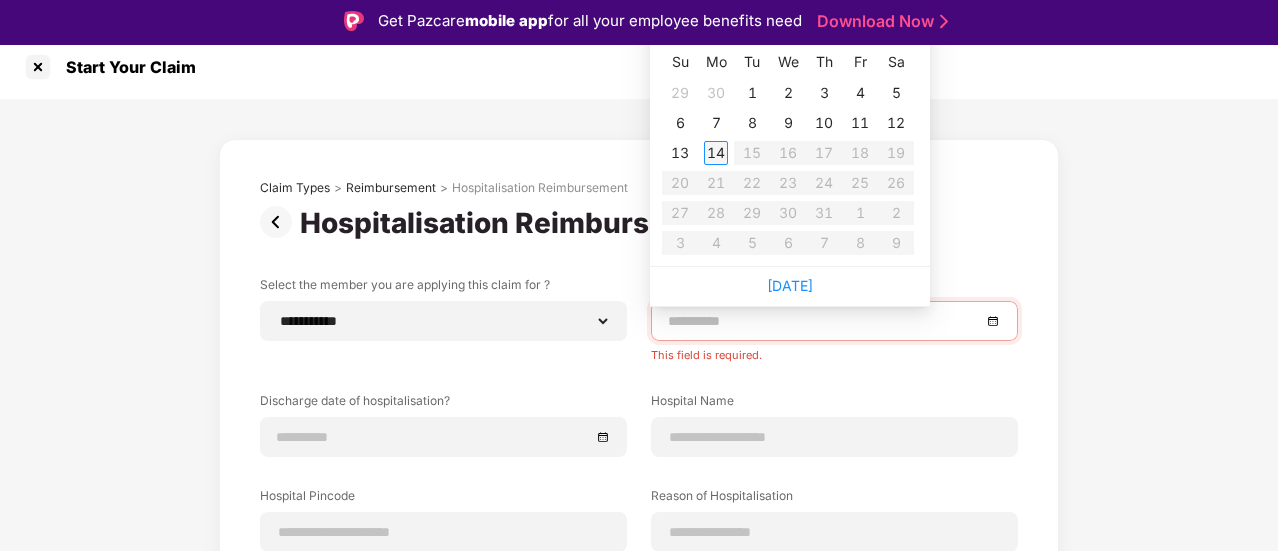 scroll, scrollTop: 0, scrollLeft: 0, axis: both 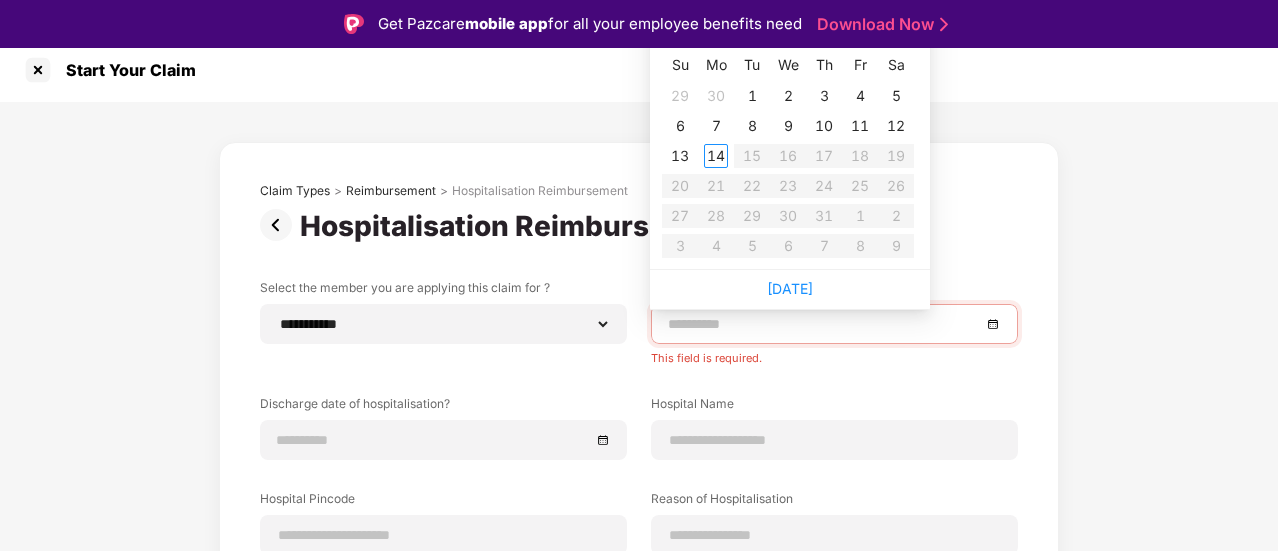 click at bounding box center [824, 324] 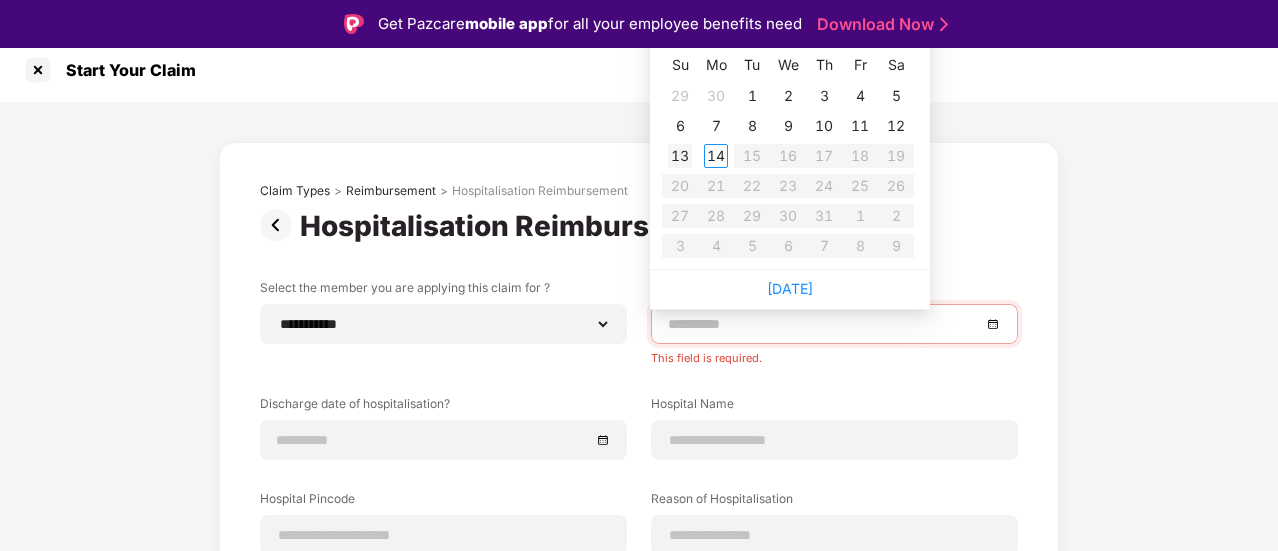 click on "13" at bounding box center (680, 156) 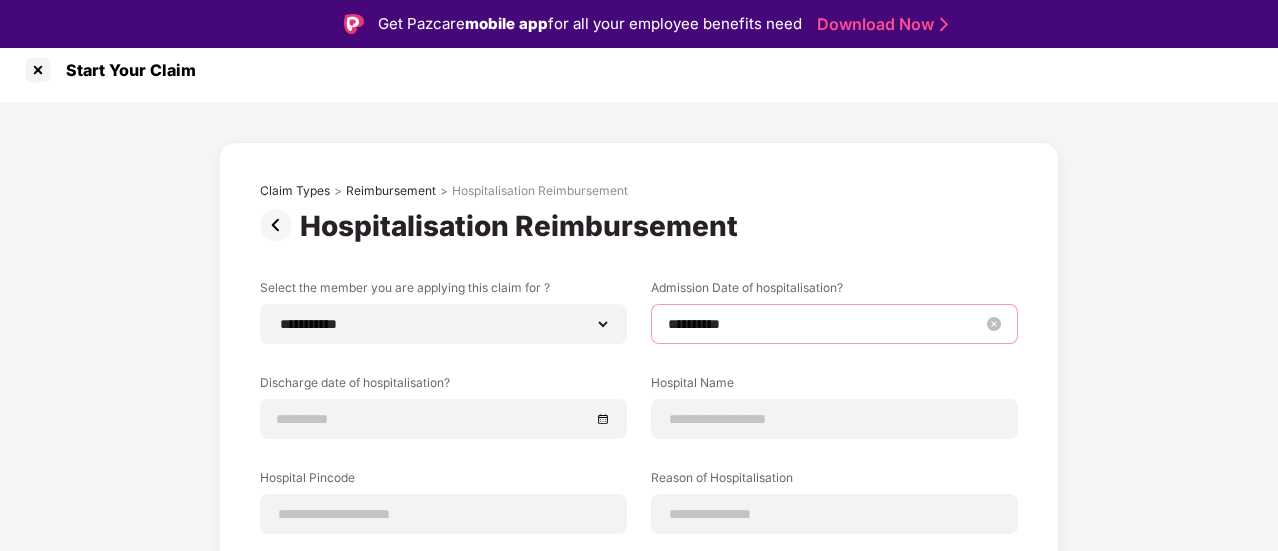 click on "**********" at bounding box center (824, 324) 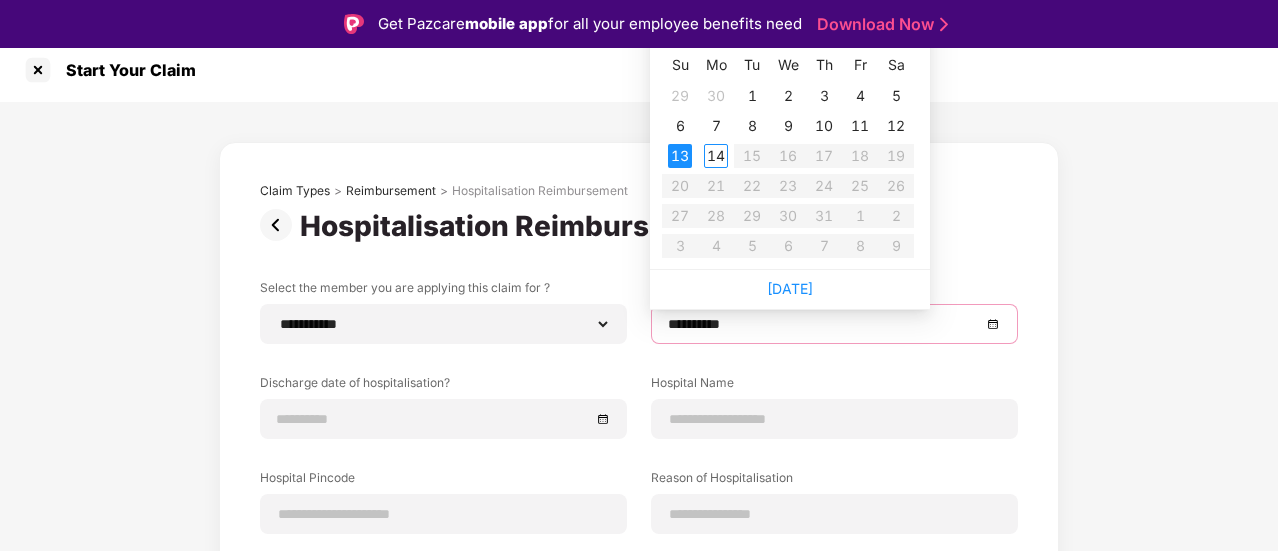 click on "**********" at bounding box center (639, 498) 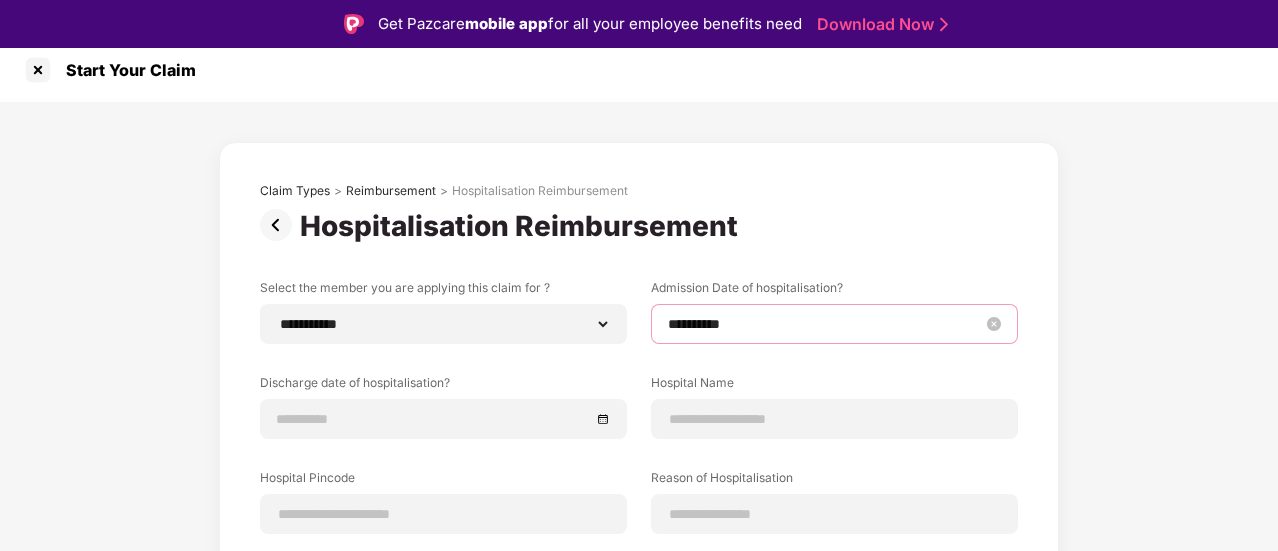 click on "**********" at bounding box center [824, 324] 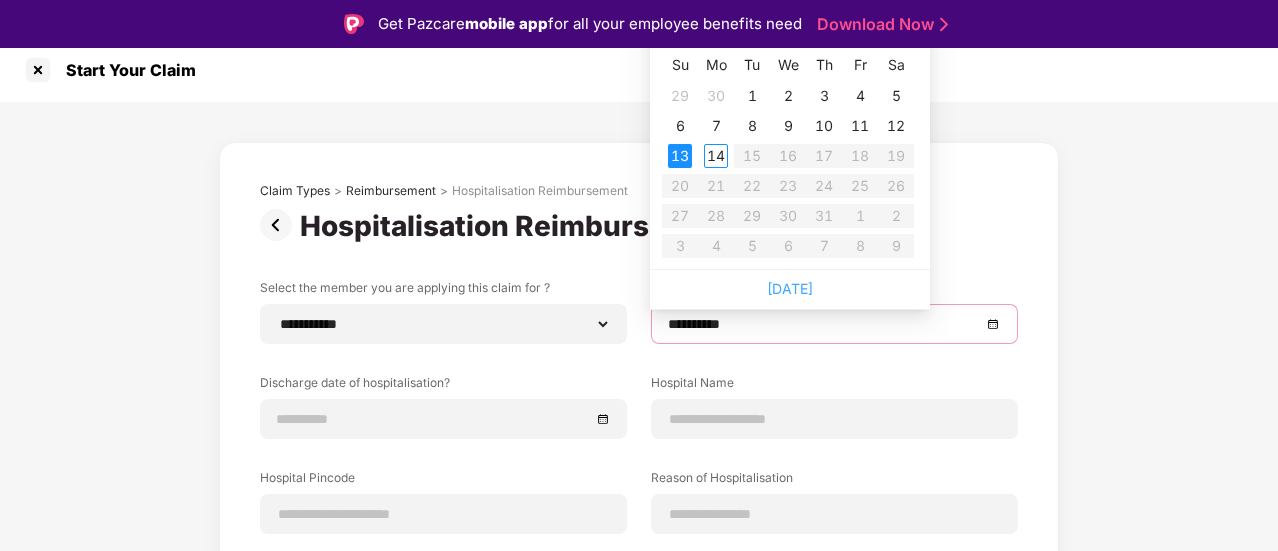 click on "Today" at bounding box center [790, 288] 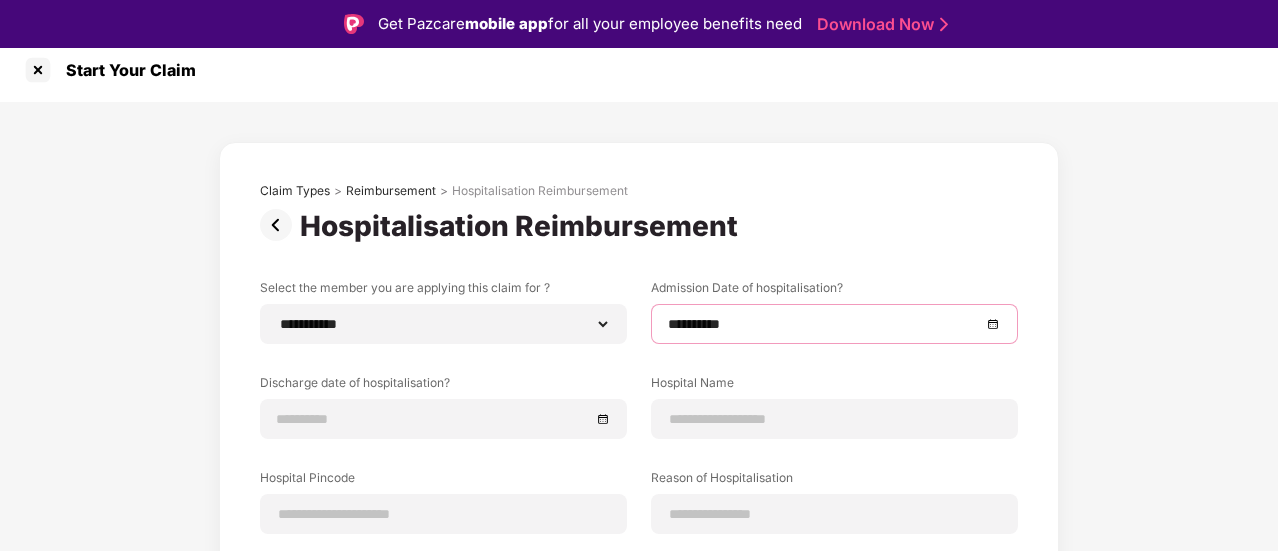click on "**********" at bounding box center (834, 324) 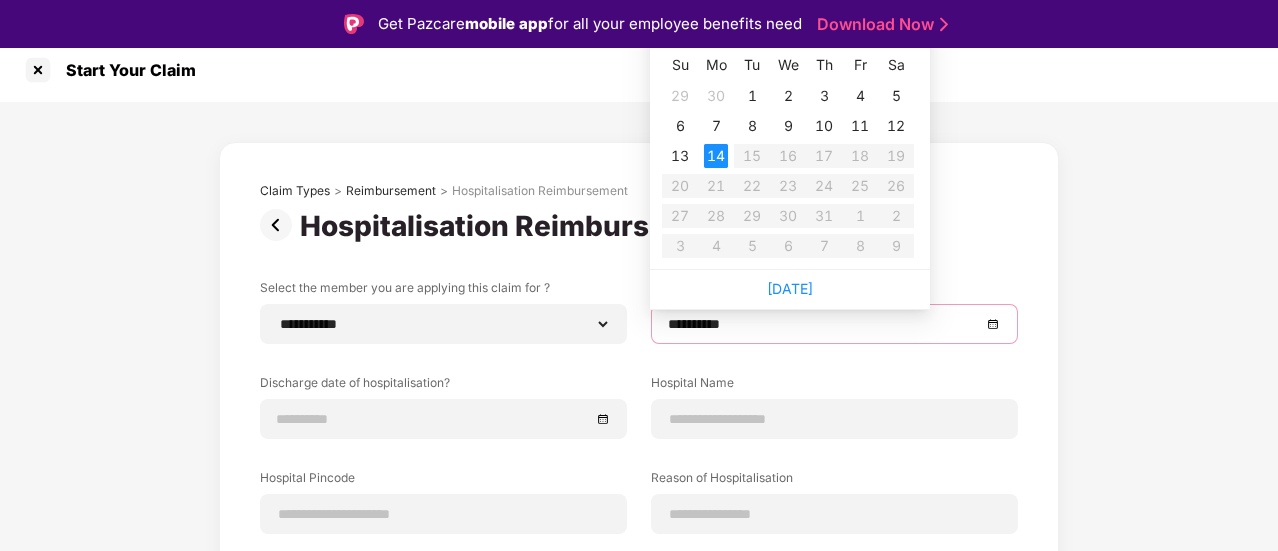 click on "Download Now" at bounding box center [879, 24] 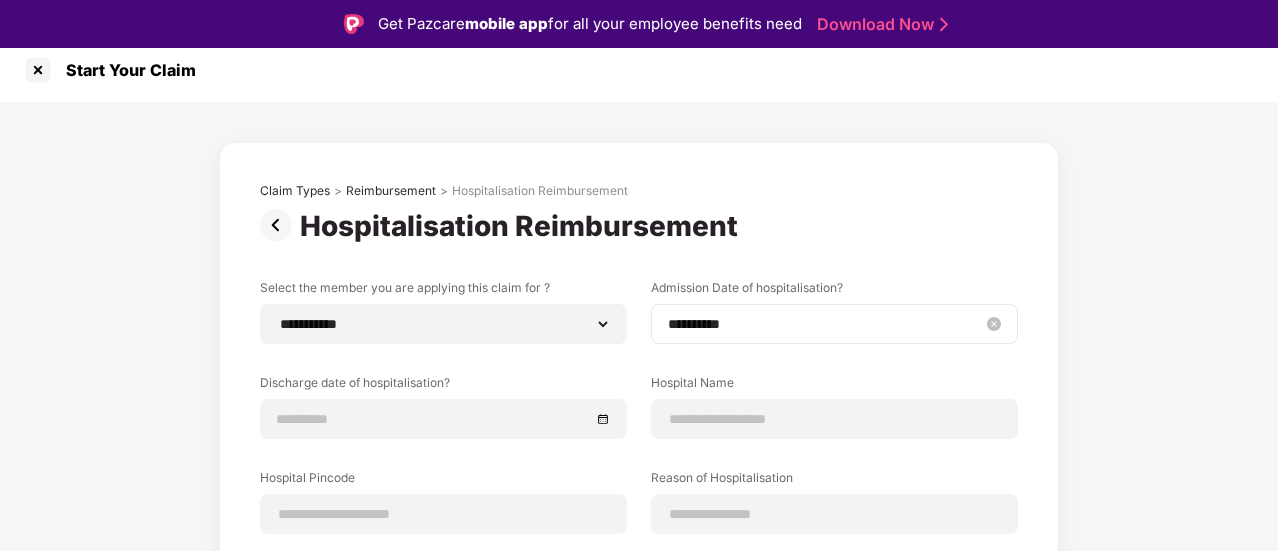 click on "**********" at bounding box center [824, 324] 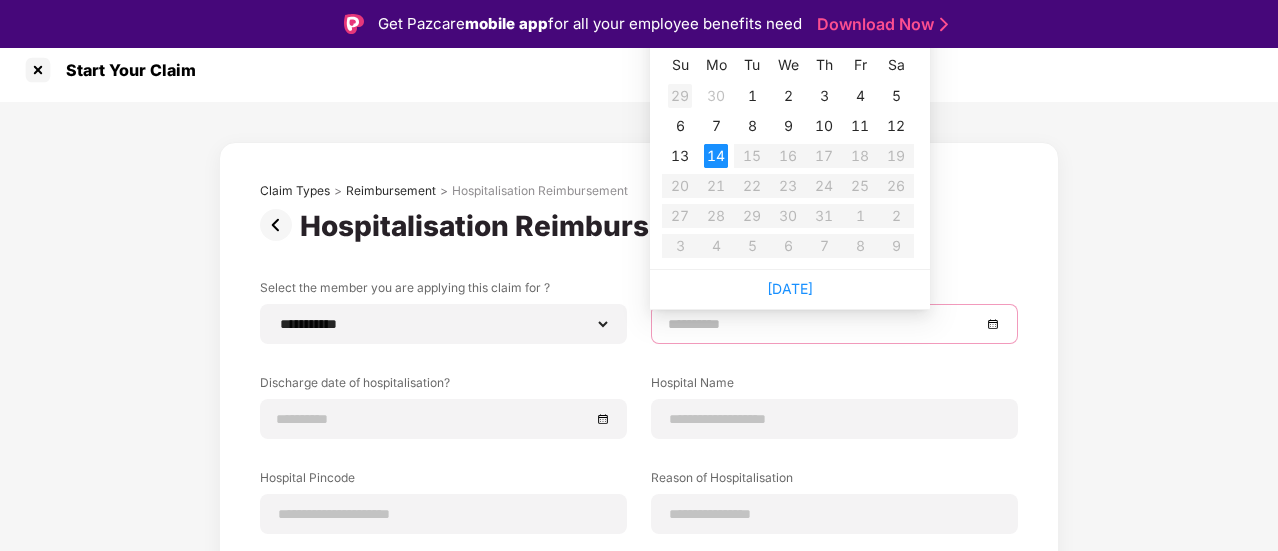 click on "29" at bounding box center (680, 96) 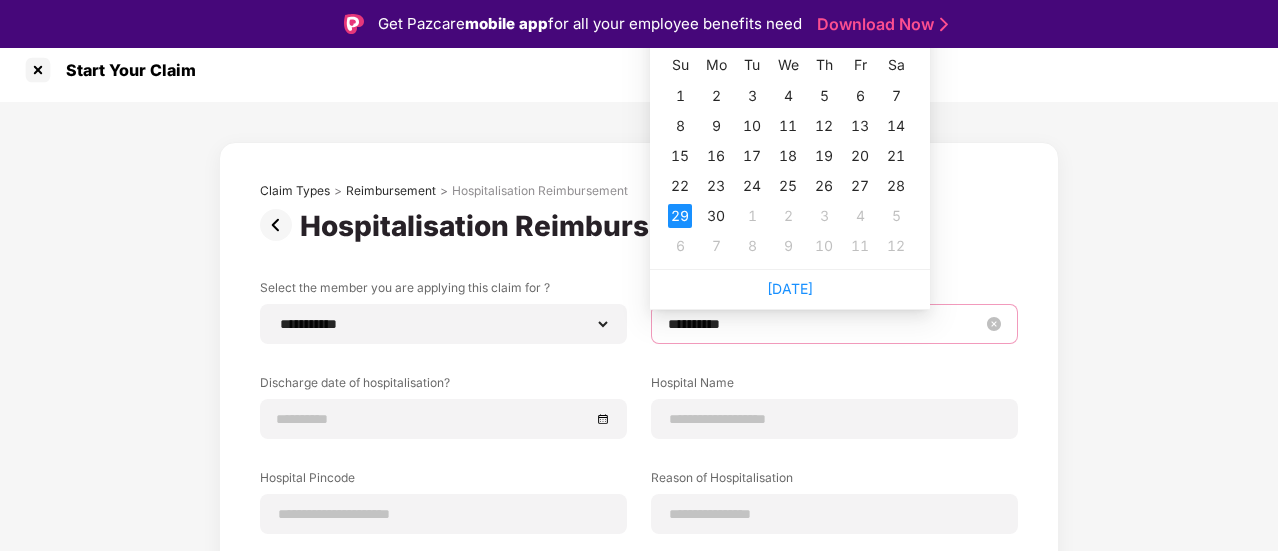 click on "**********" at bounding box center (824, 324) 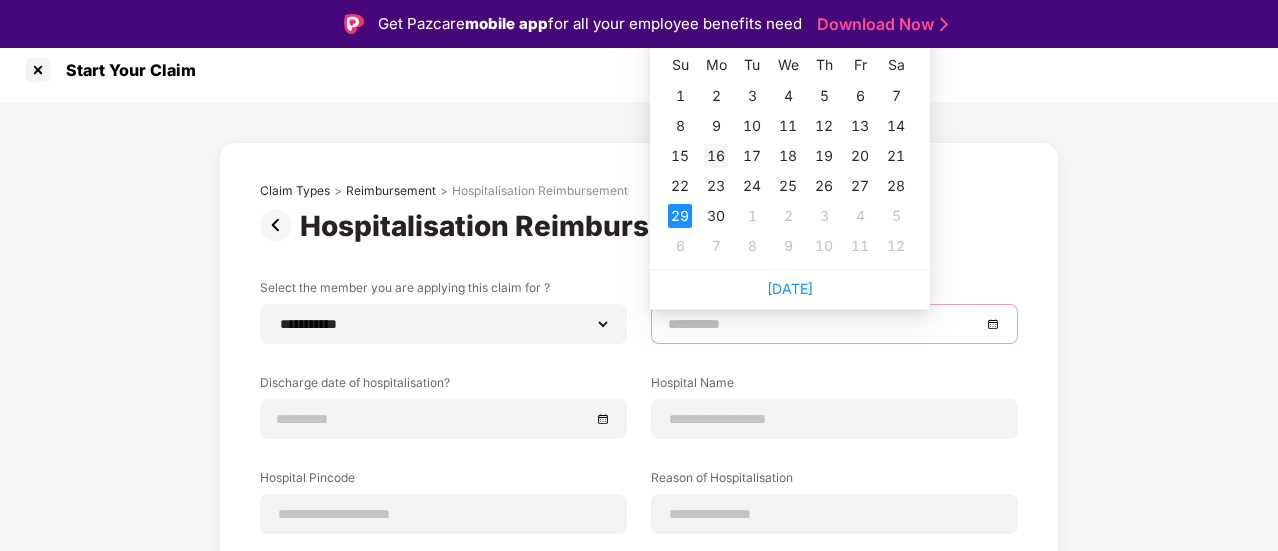 type on "**********" 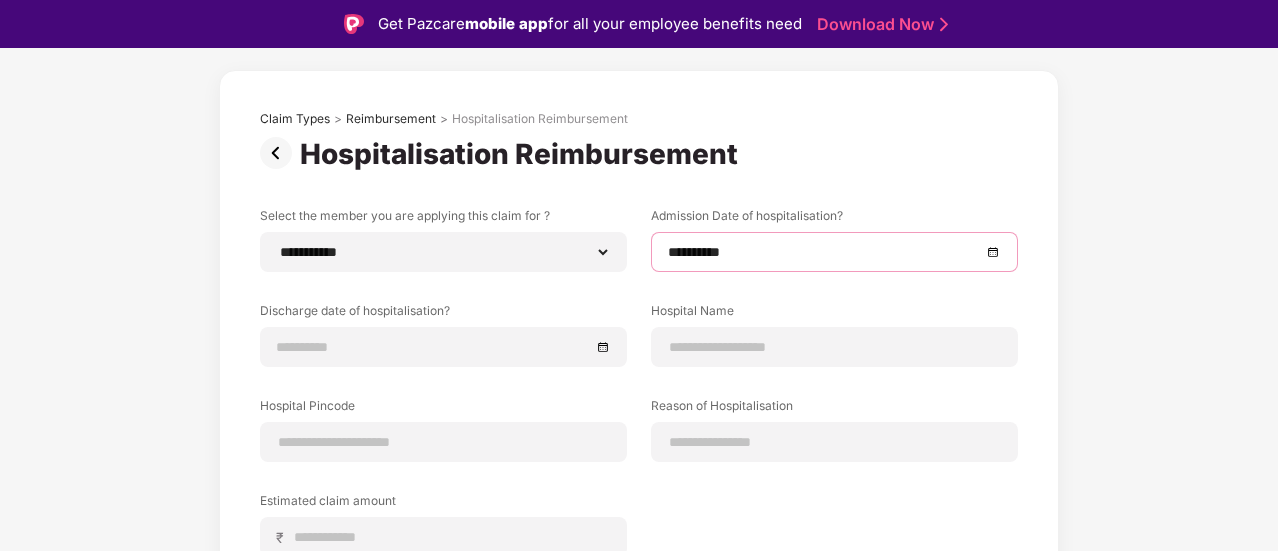 scroll, scrollTop: 82, scrollLeft: 0, axis: vertical 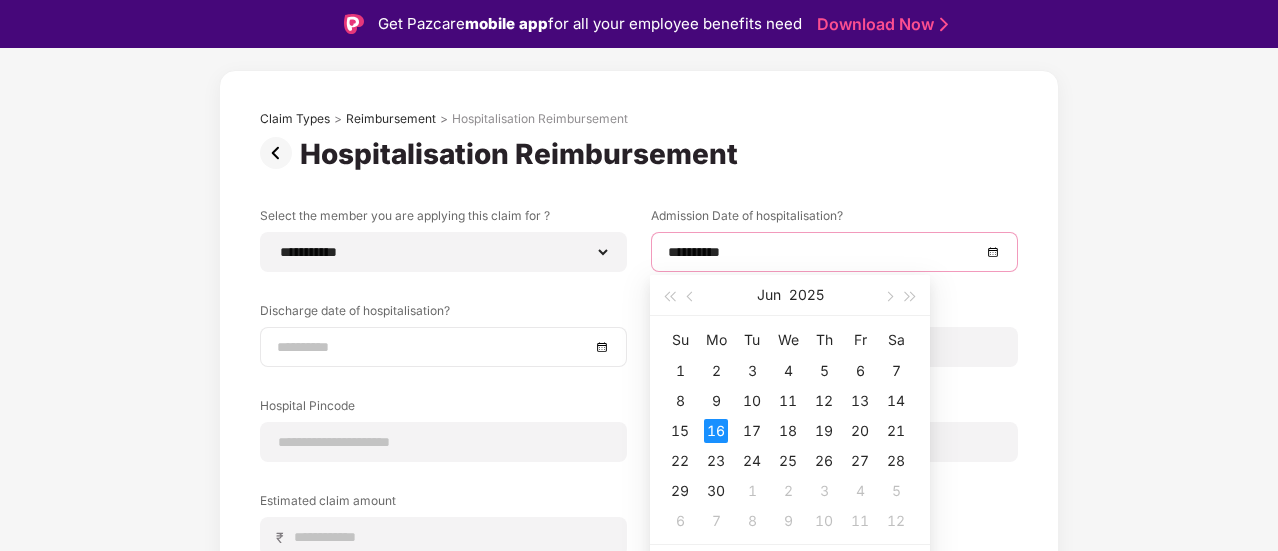 click at bounding box center (443, 347) 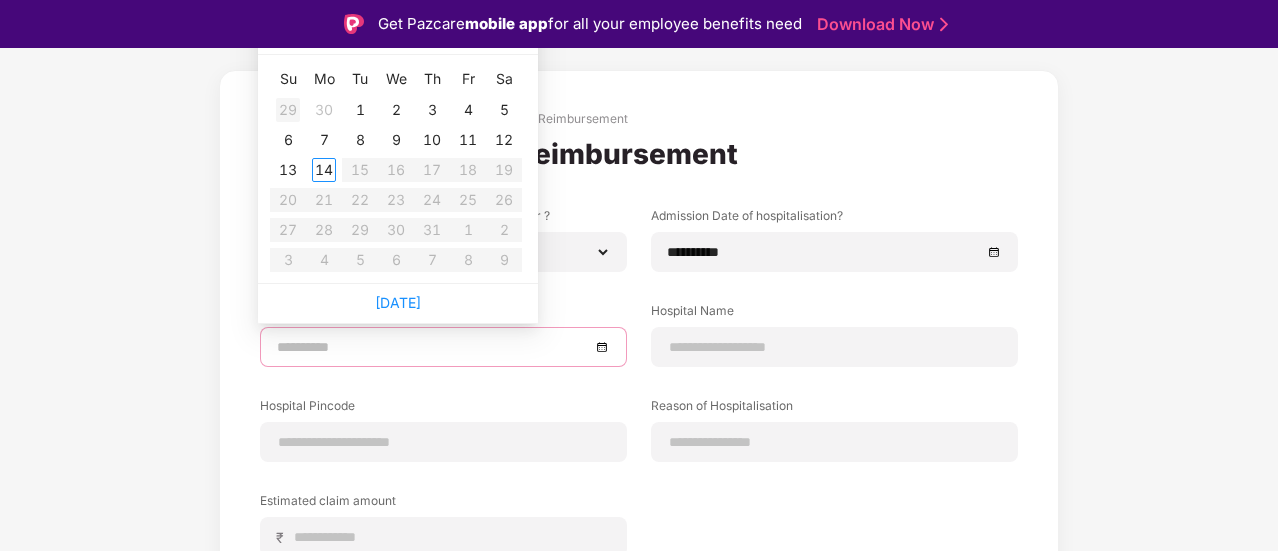 click on "29" at bounding box center (288, 110) 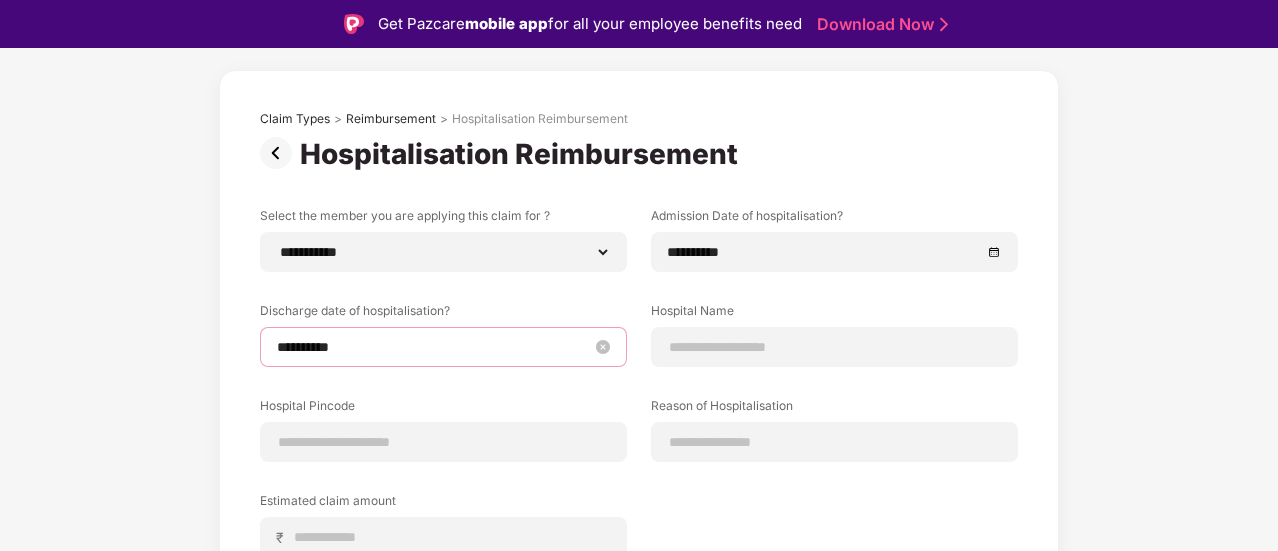 click on "**********" at bounding box center (433, 347) 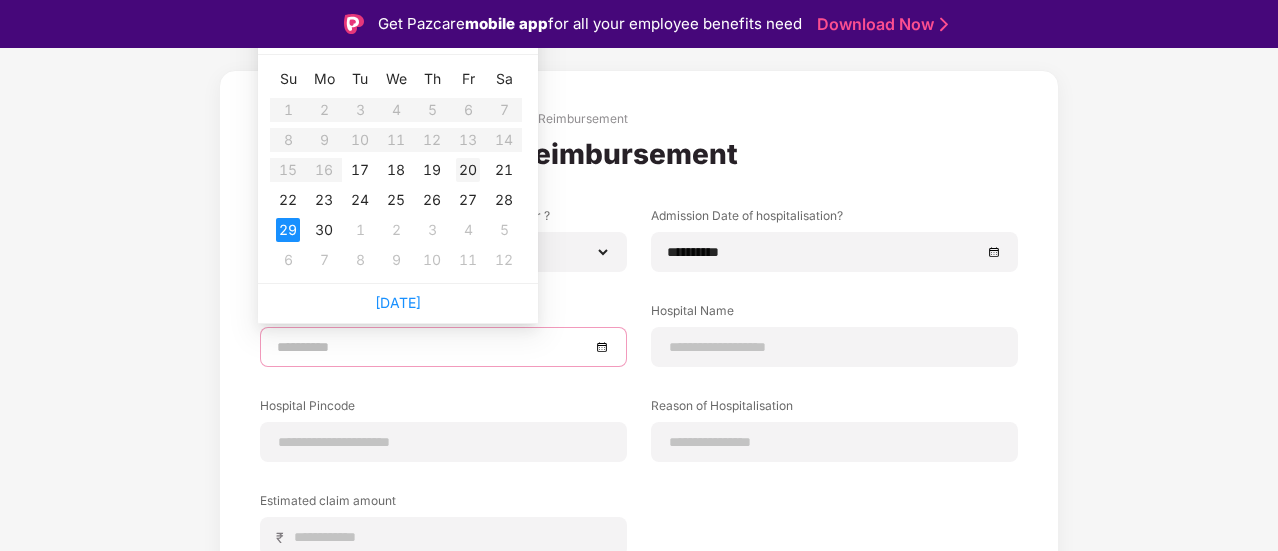 type on "**********" 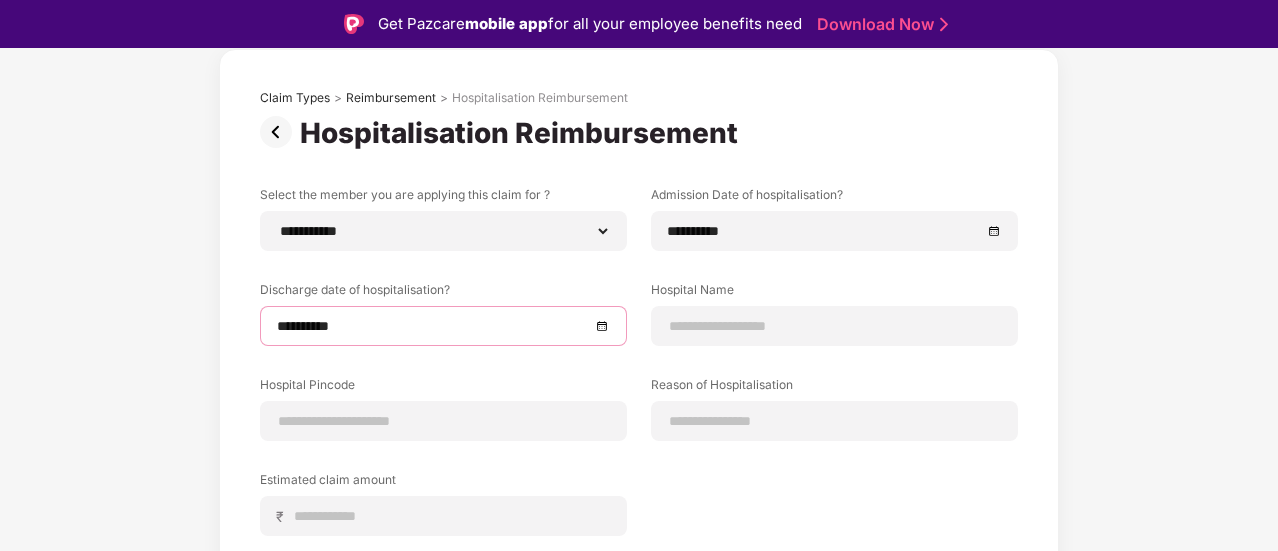 scroll, scrollTop: 106, scrollLeft: 0, axis: vertical 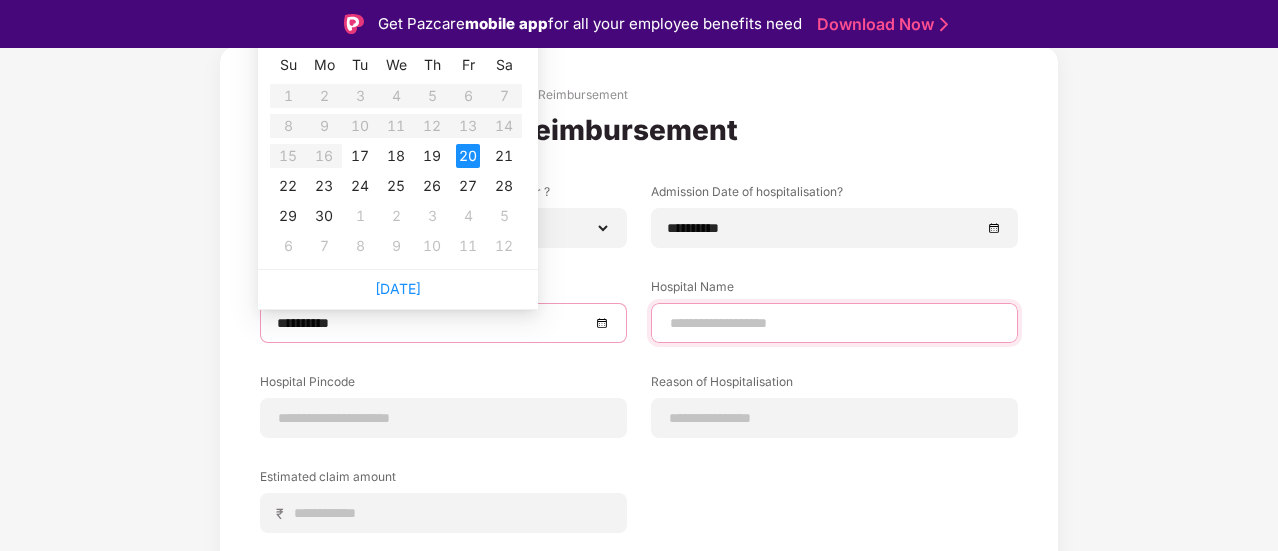 click at bounding box center (834, 323) 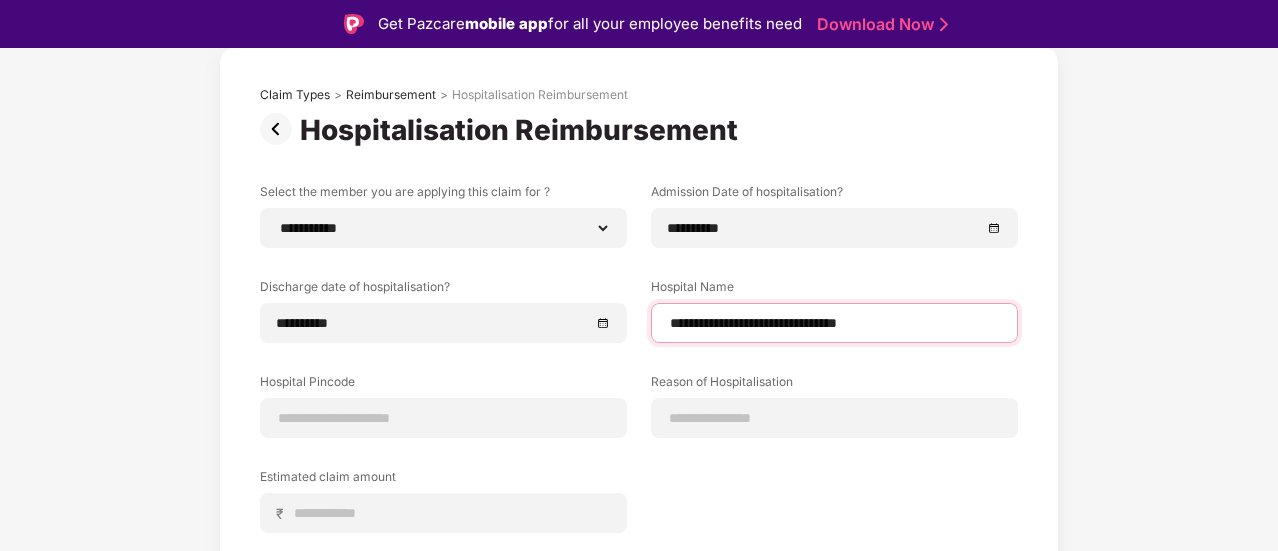 click on "**********" at bounding box center [834, 323] 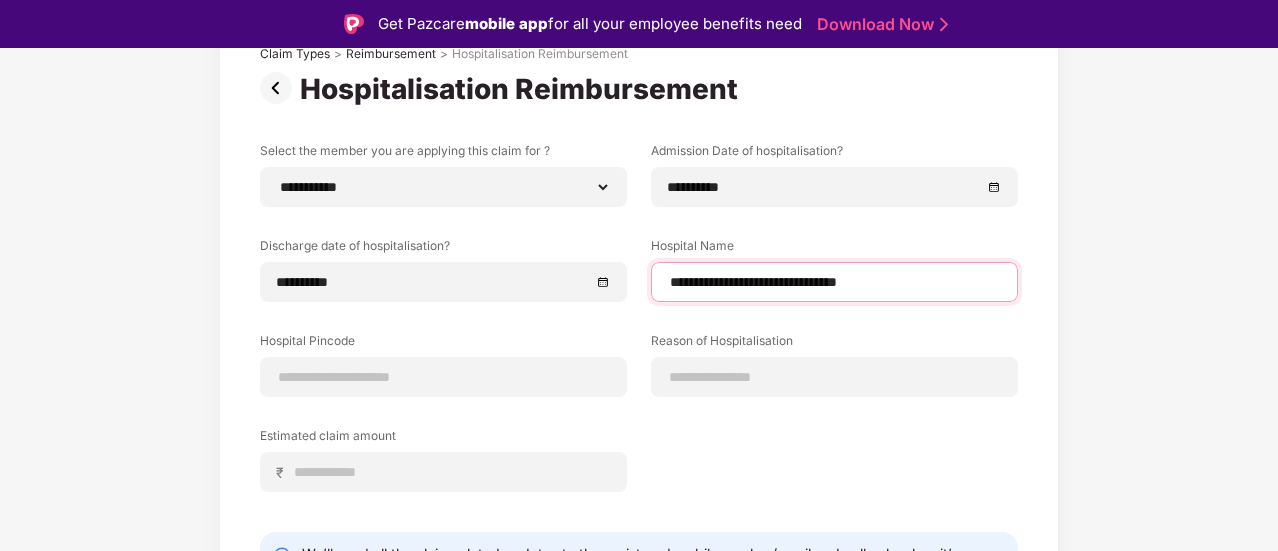 scroll, scrollTop: 148, scrollLeft: 0, axis: vertical 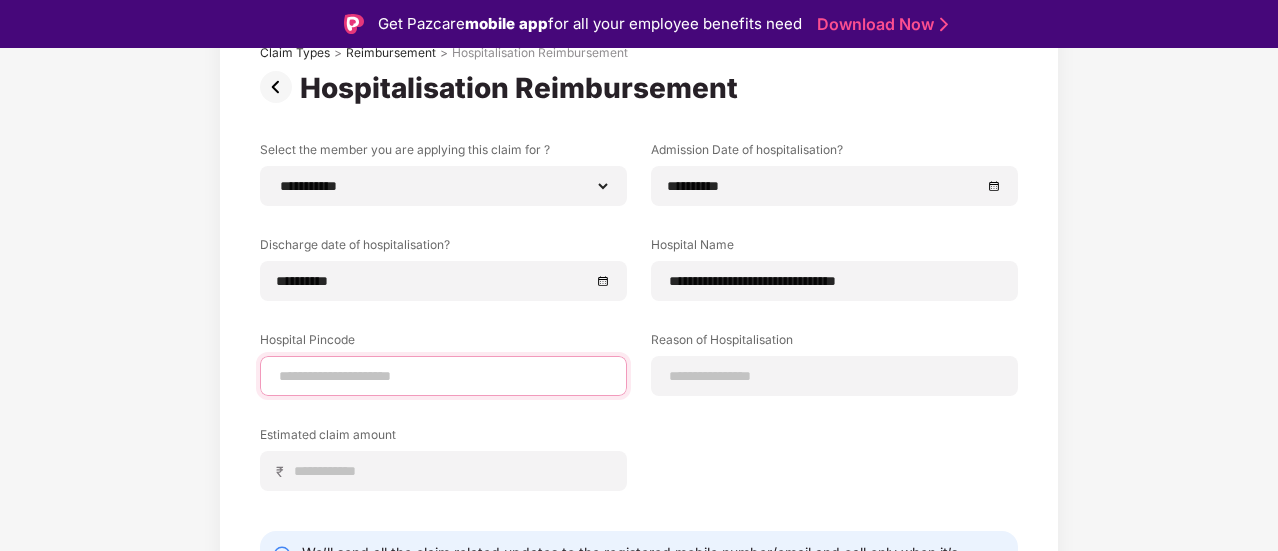 click at bounding box center (443, 376) 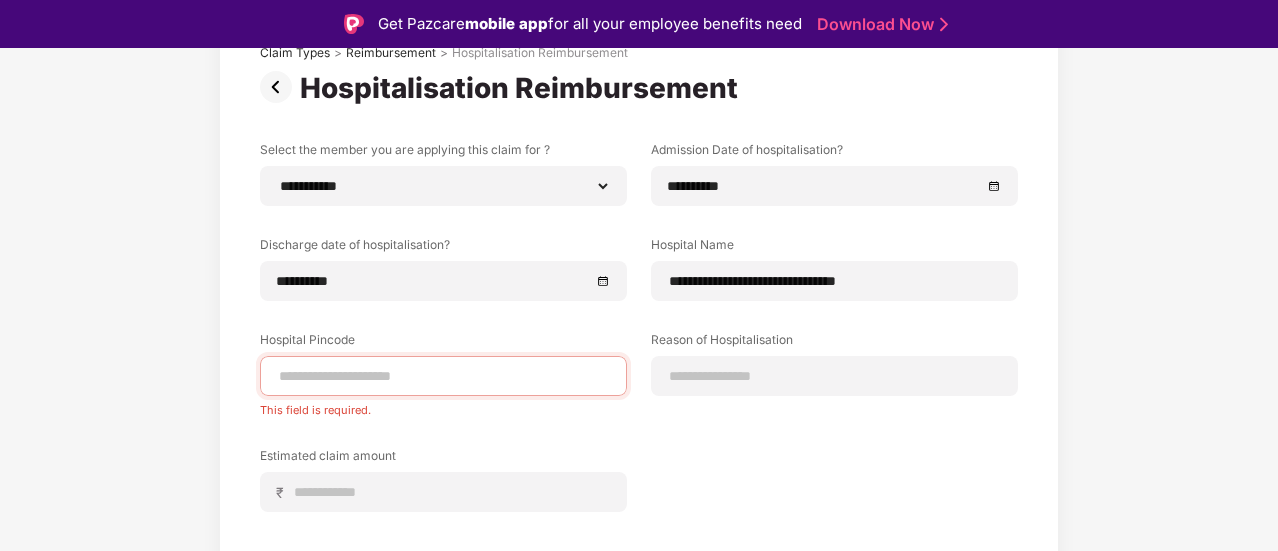 click on "**********" at bounding box center (639, 341) 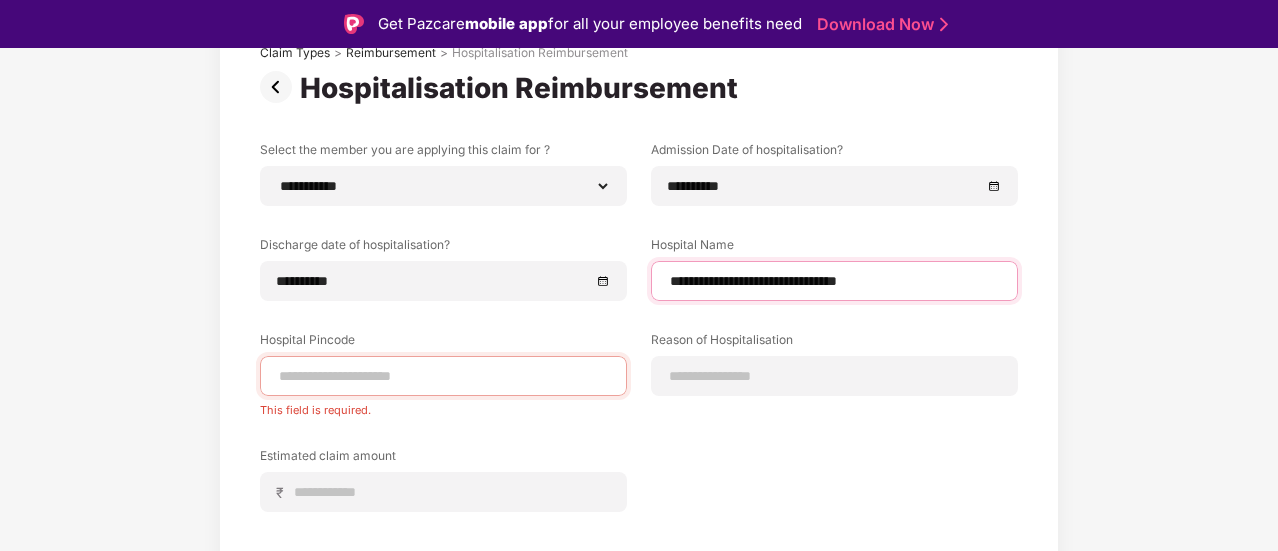 click on "**********" at bounding box center [834, 281] 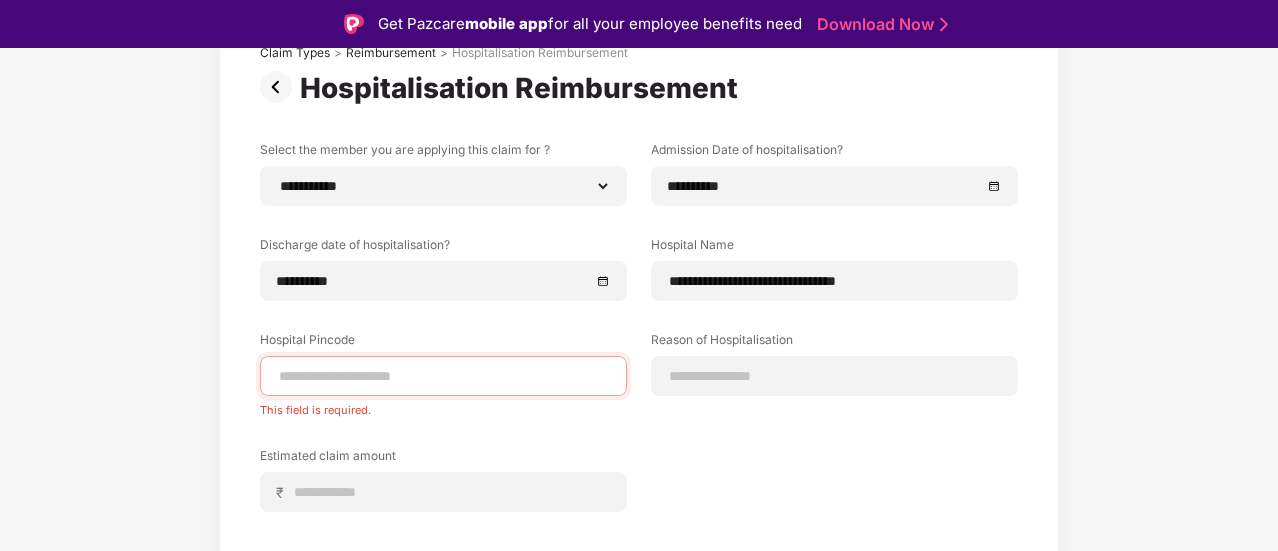 click on "**********" at bounding box center (639, 341) 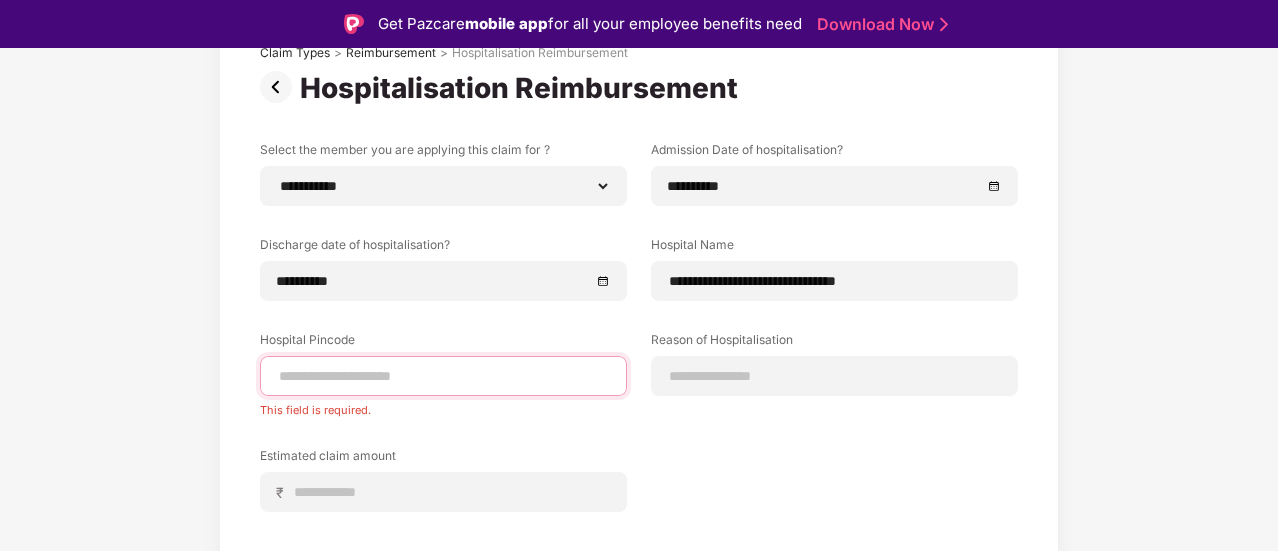 click at bounding box center [443, 376] 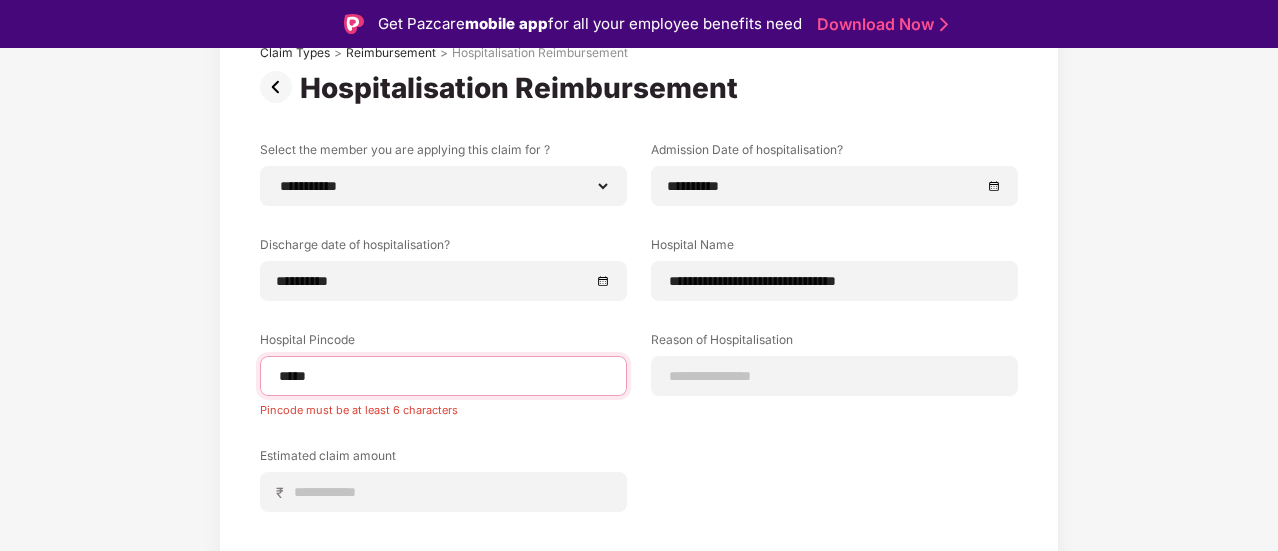 type on "******" 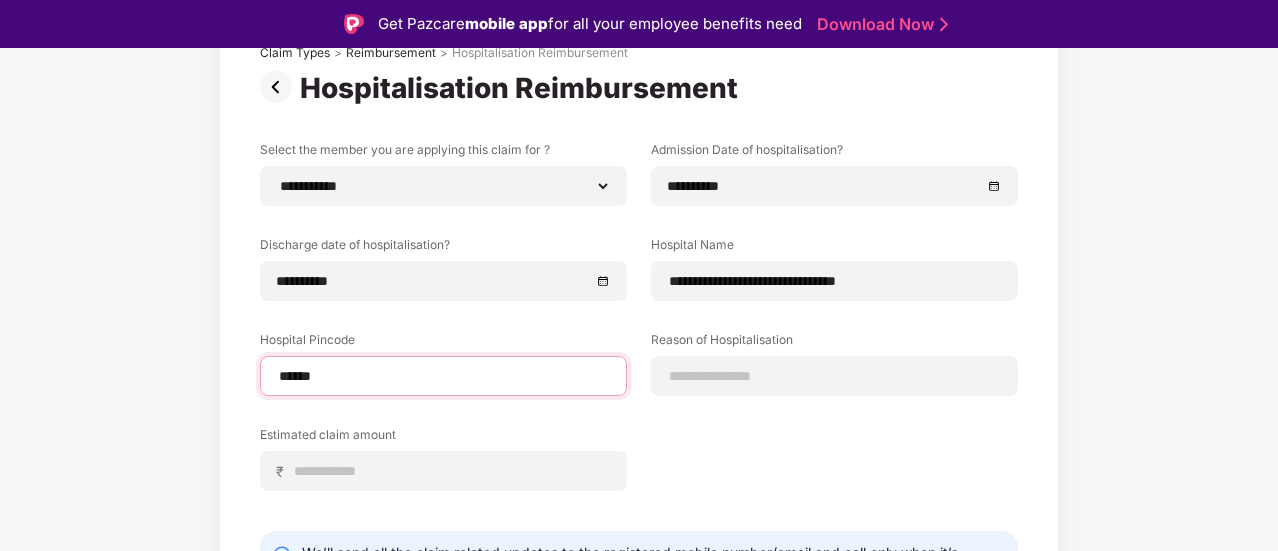 select on "**********" 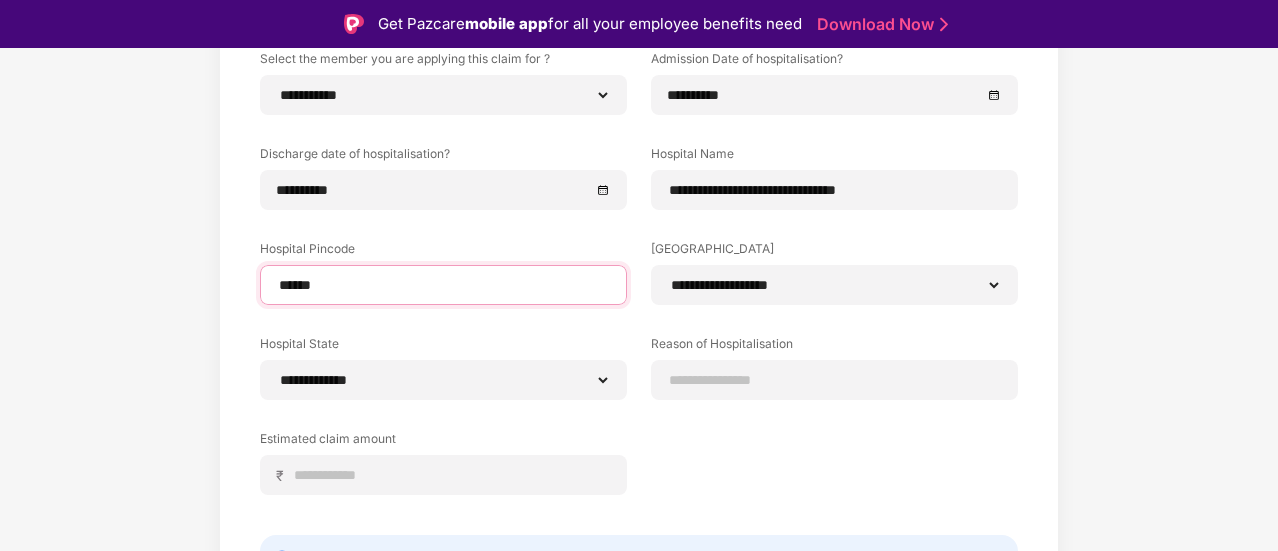 scroll, scrollTop: 259, scrollLeft: 0, axis: vertical 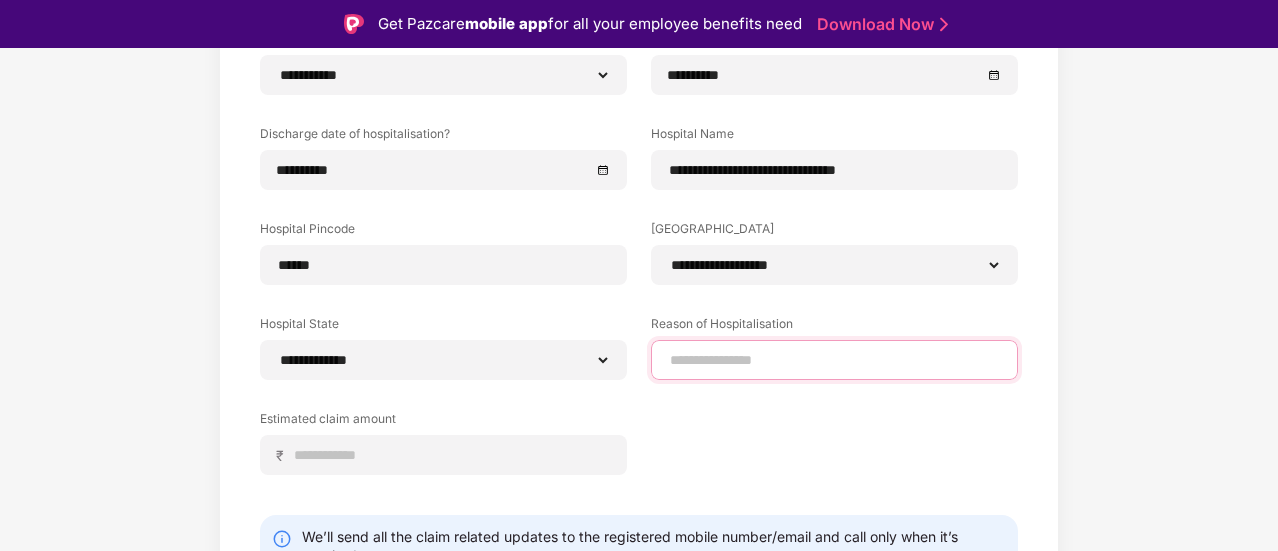 click at bounding box center [834, 360] 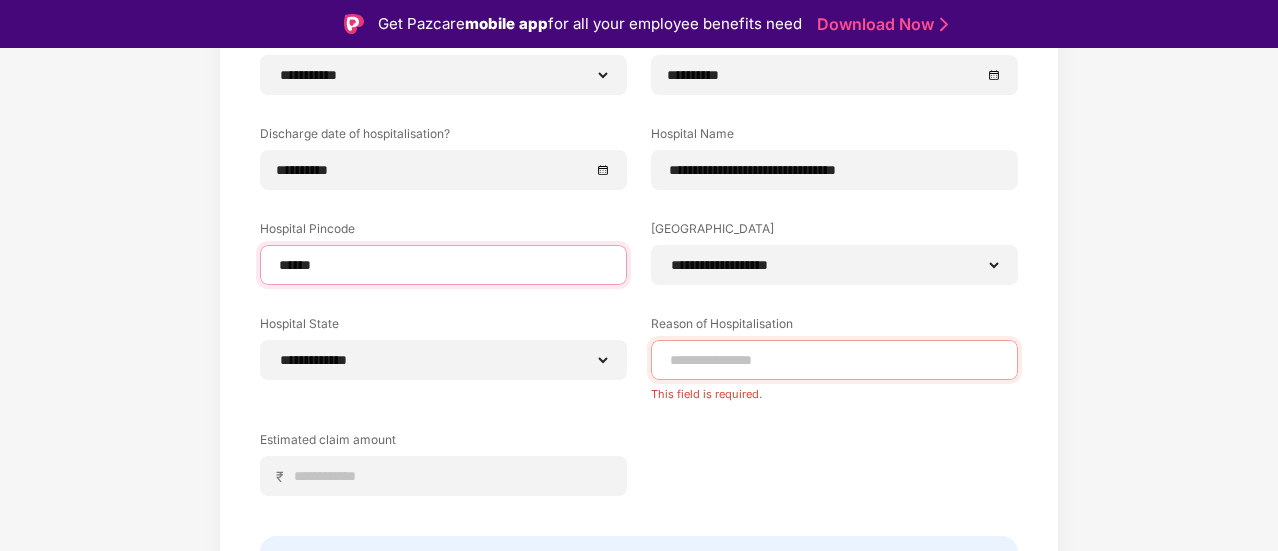 click on "******" at bounding box center (443, 265) 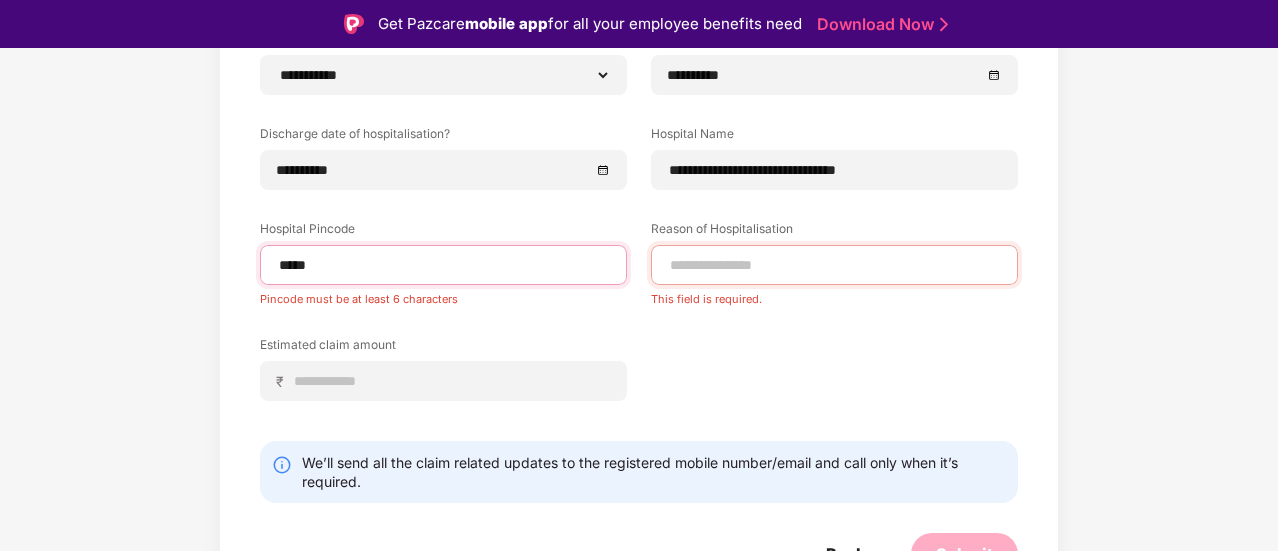 type on "******" 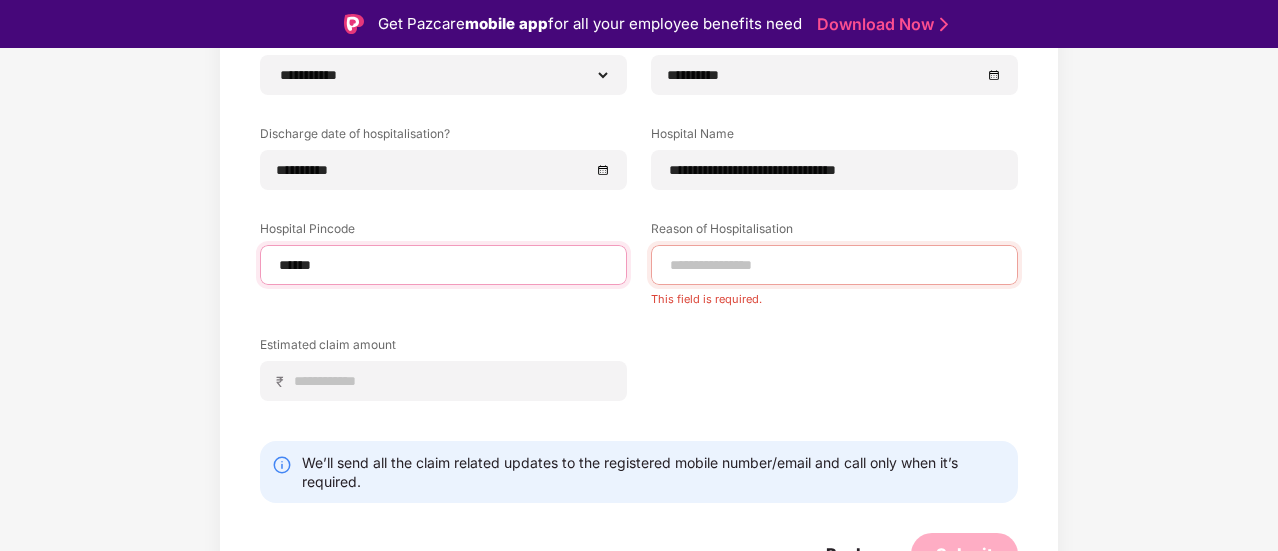 select on "**********" 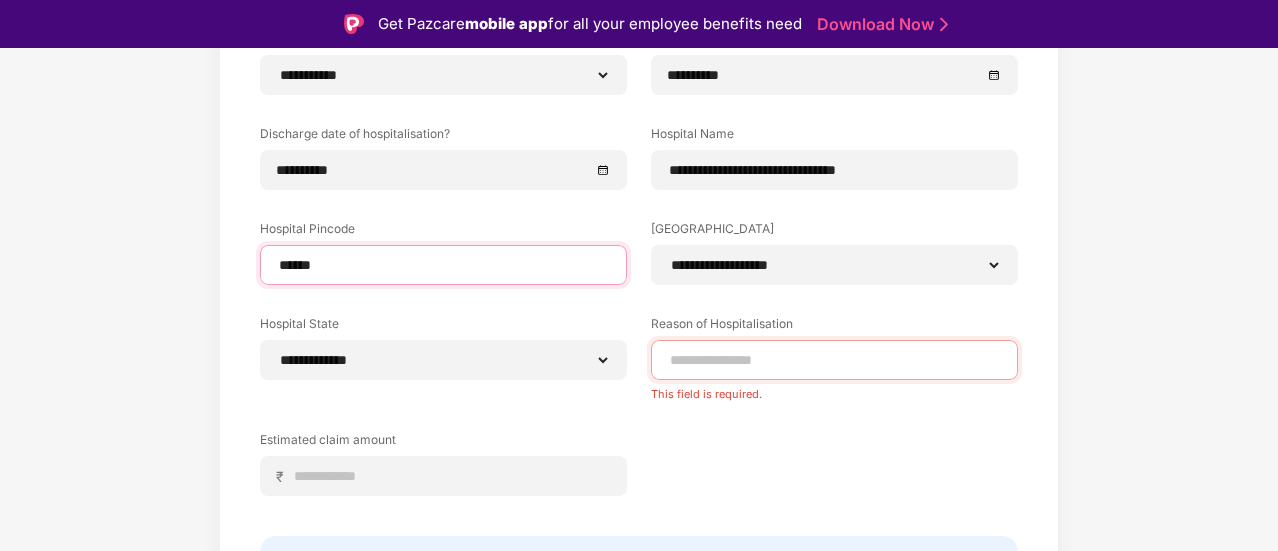 type on "******" 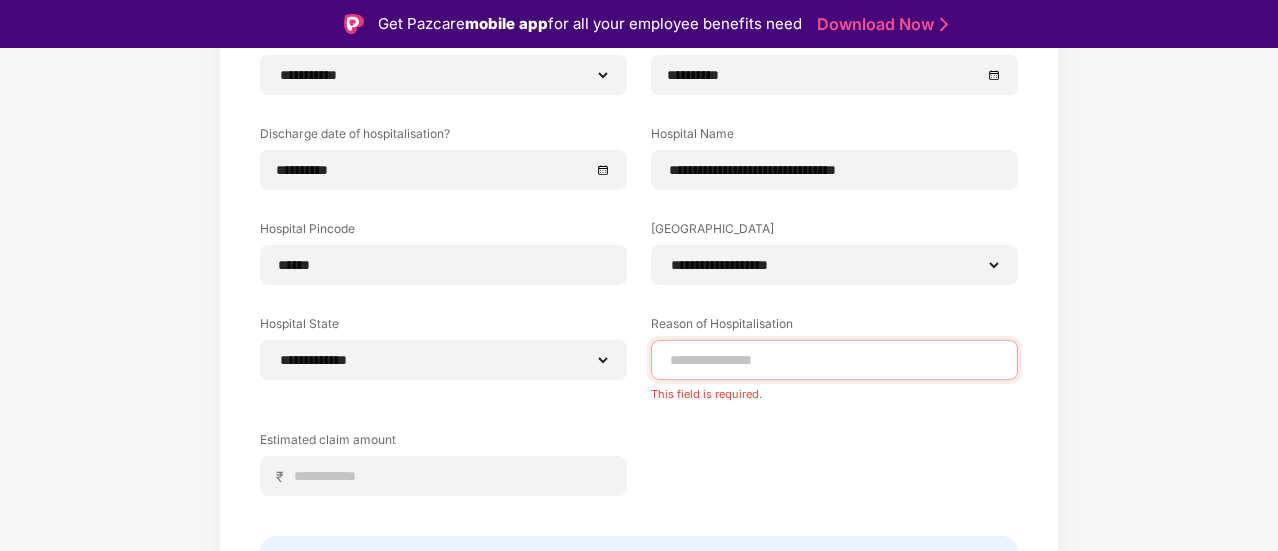 click on "Hospital State" at bounding box center [443, 327] 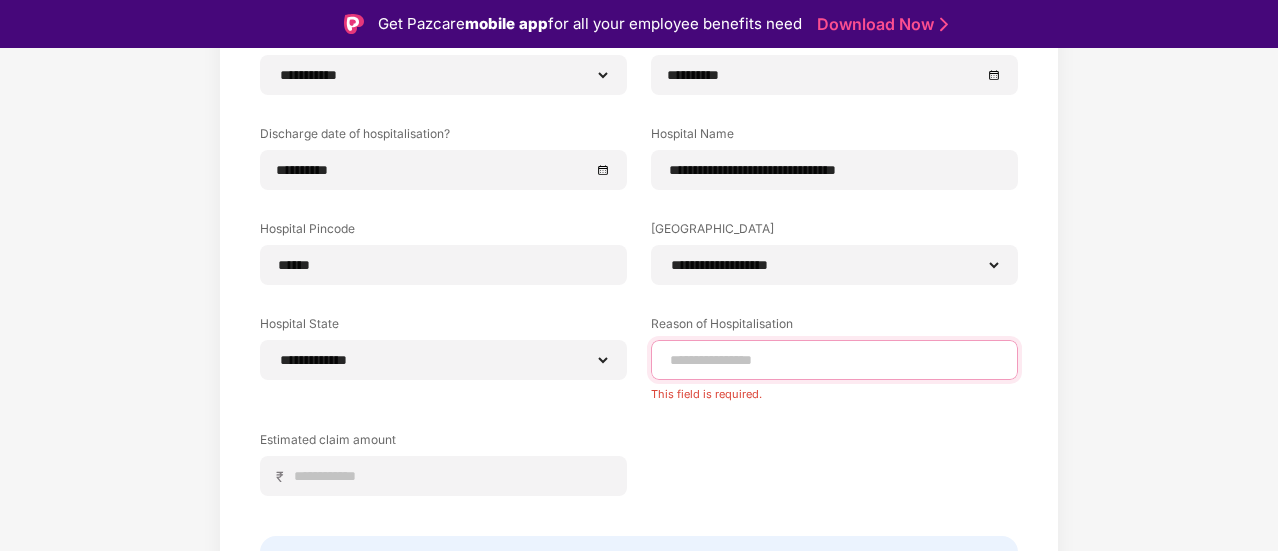 click at bounding box center (834, 360) 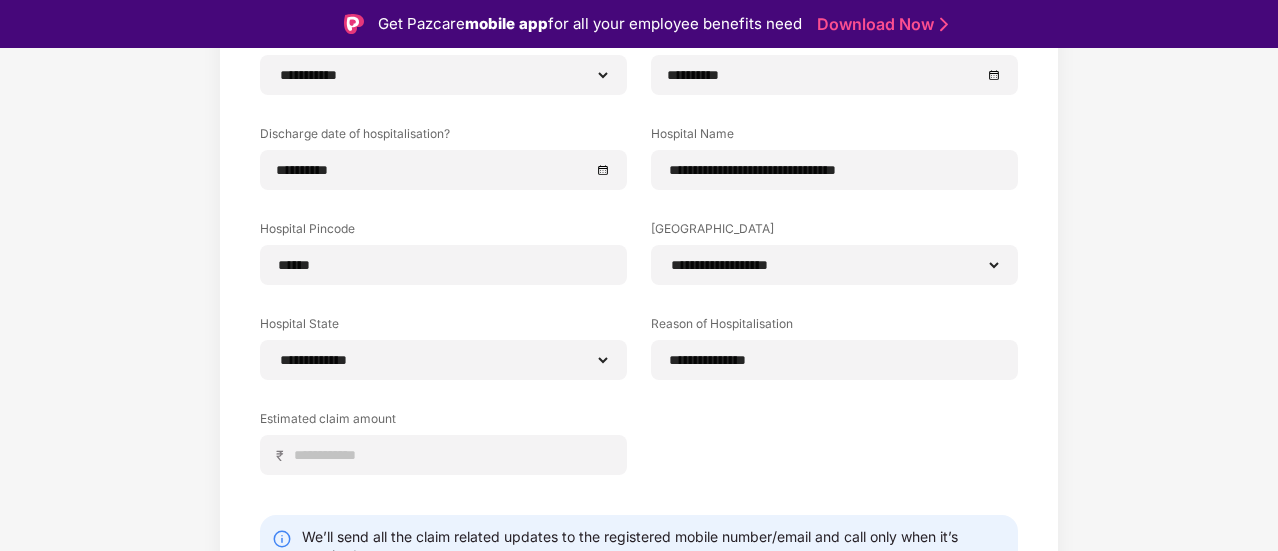 click on "**********" at bounding box center [639, 267] 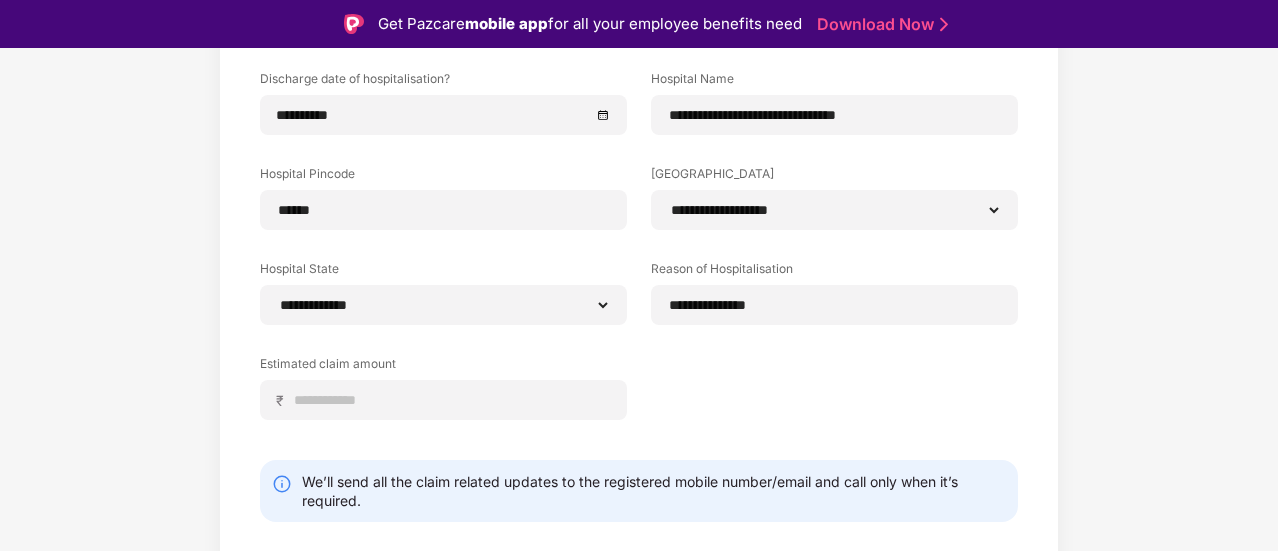 scroll, scrollTop: 327, scrollLeft: 0, axis: vertical 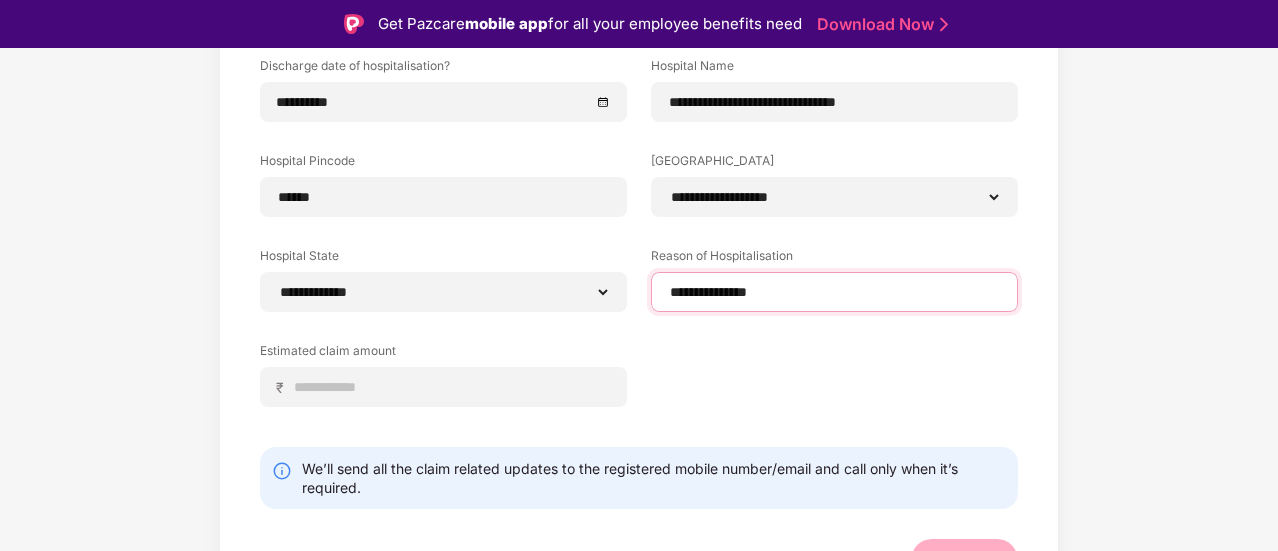 click on "**********" at bounding box center [834, 292] 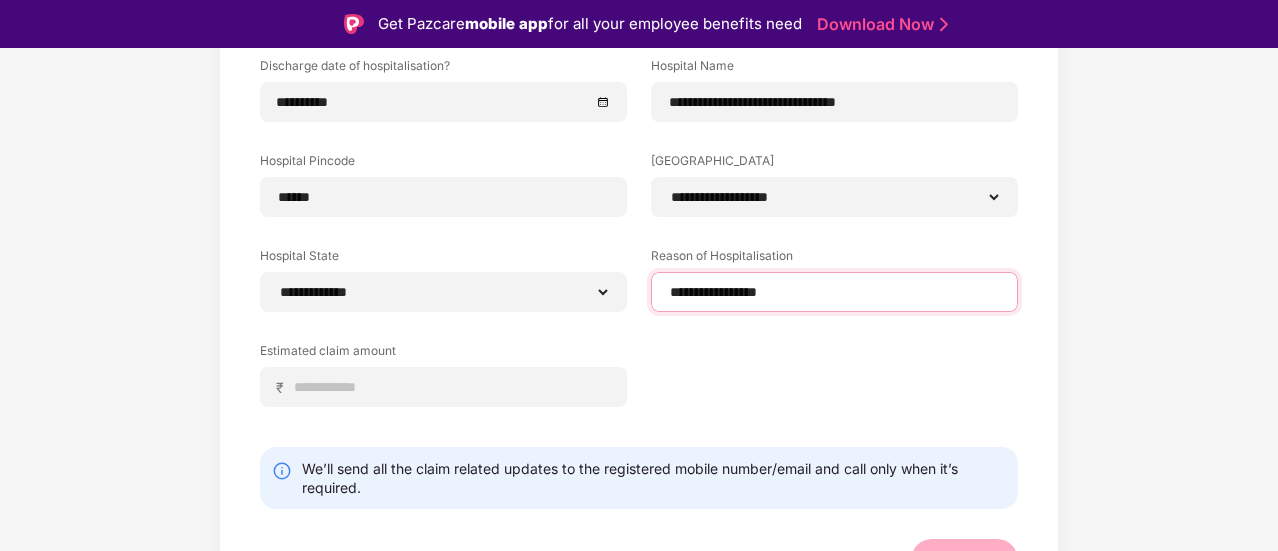 type on "**********" 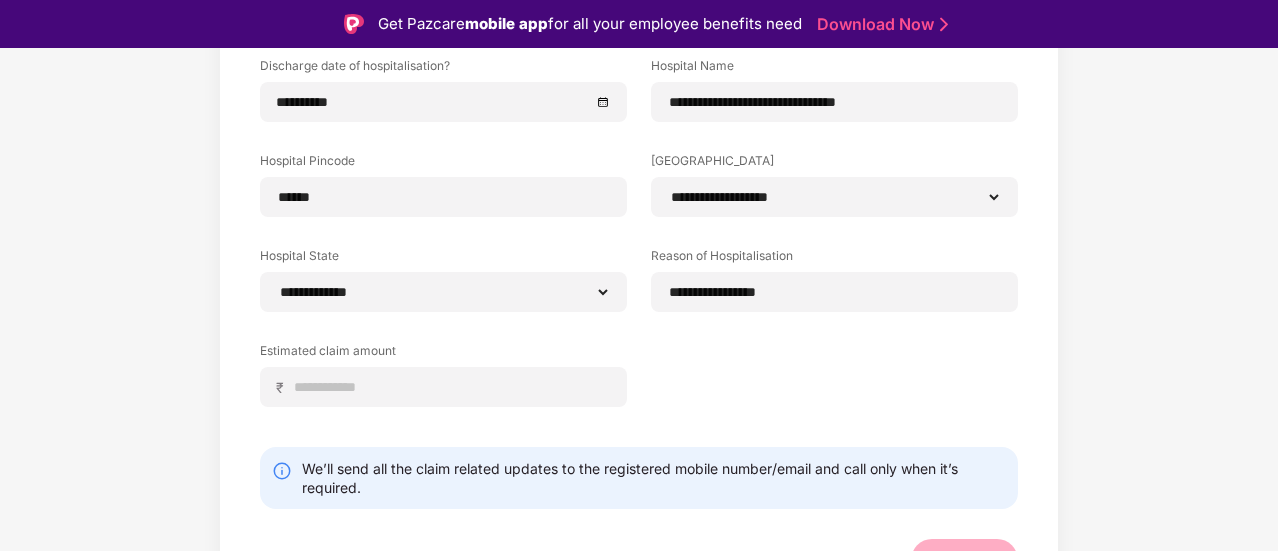 click on "**********" at bounding box center [639, 199] 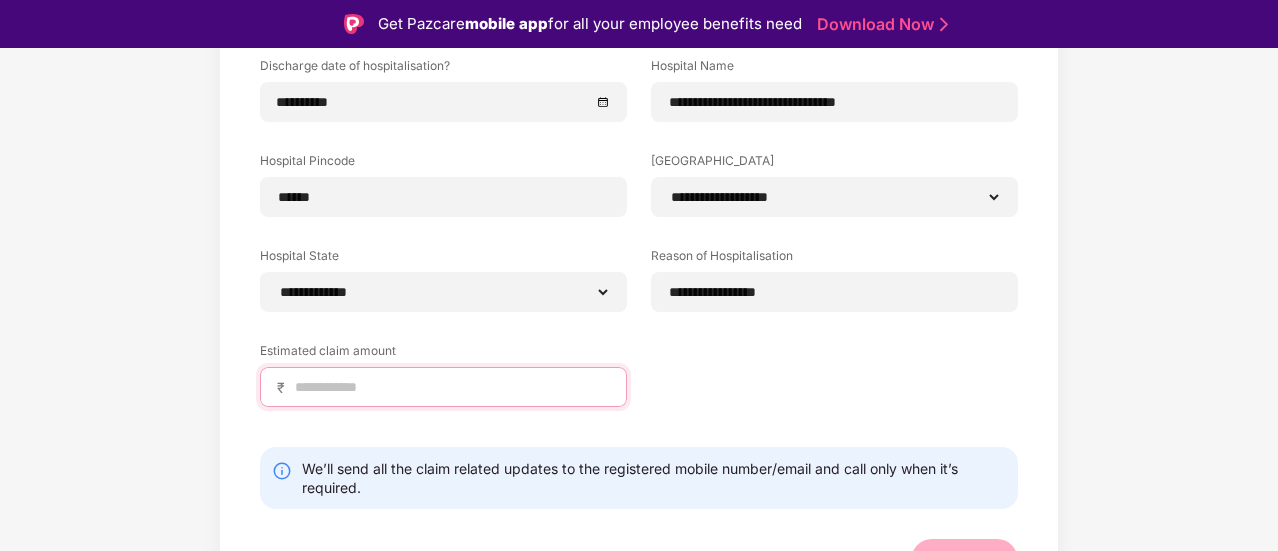 click at bounding box center (451, 387) 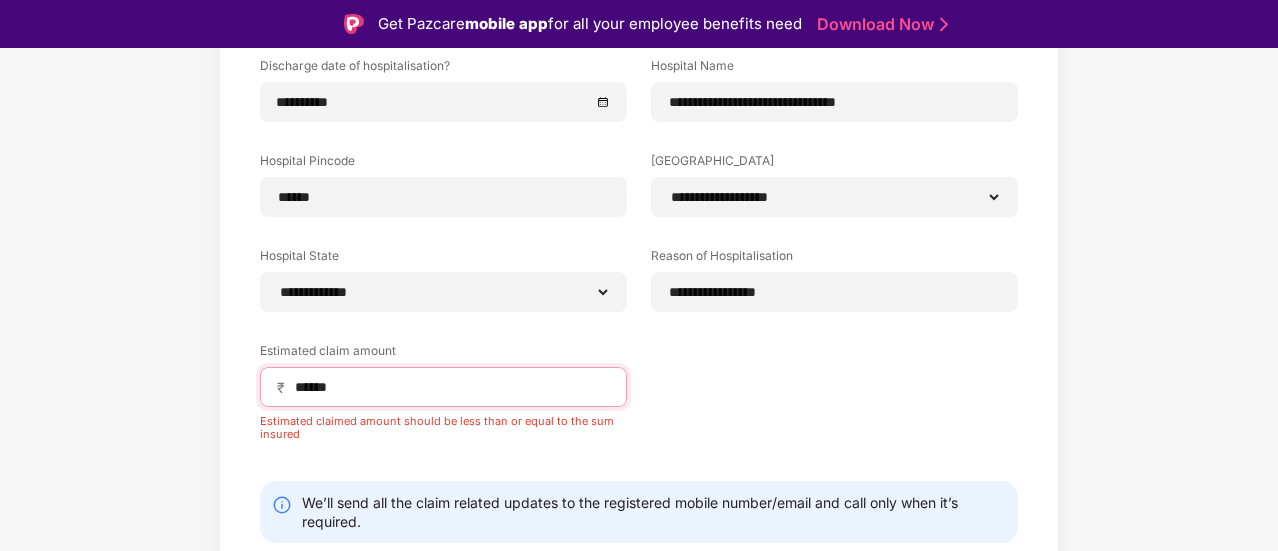 drag, startPoint x: 569, startPoint y: 391, endPoint x: 275, endPoint y: 385, distance: 294.06122 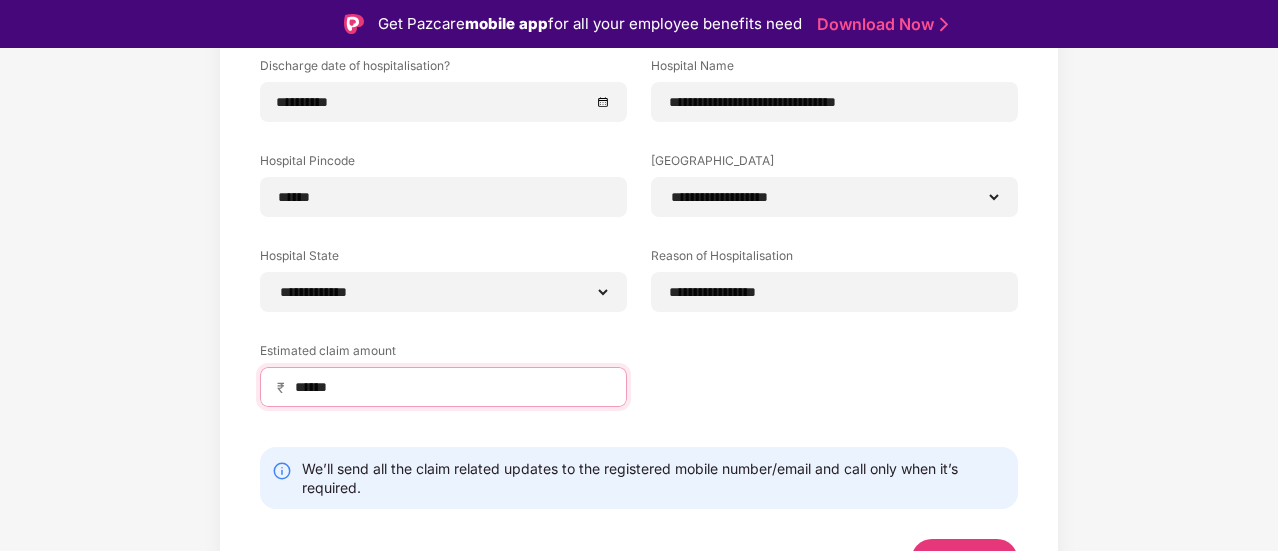 type on "******" 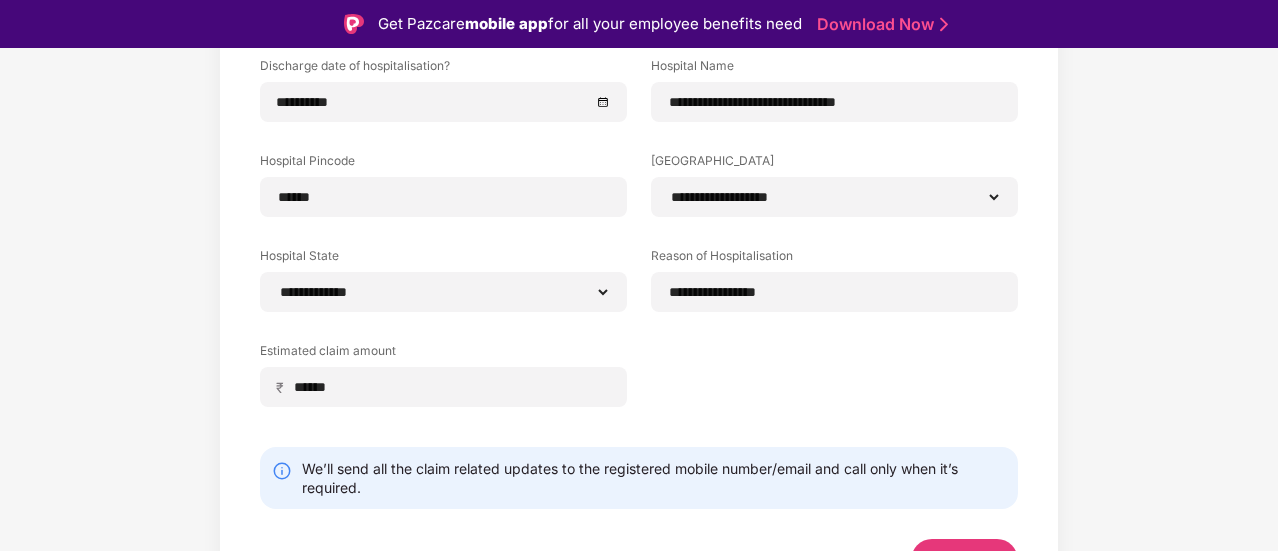 click on "**********" at bounding box center [639, 199] 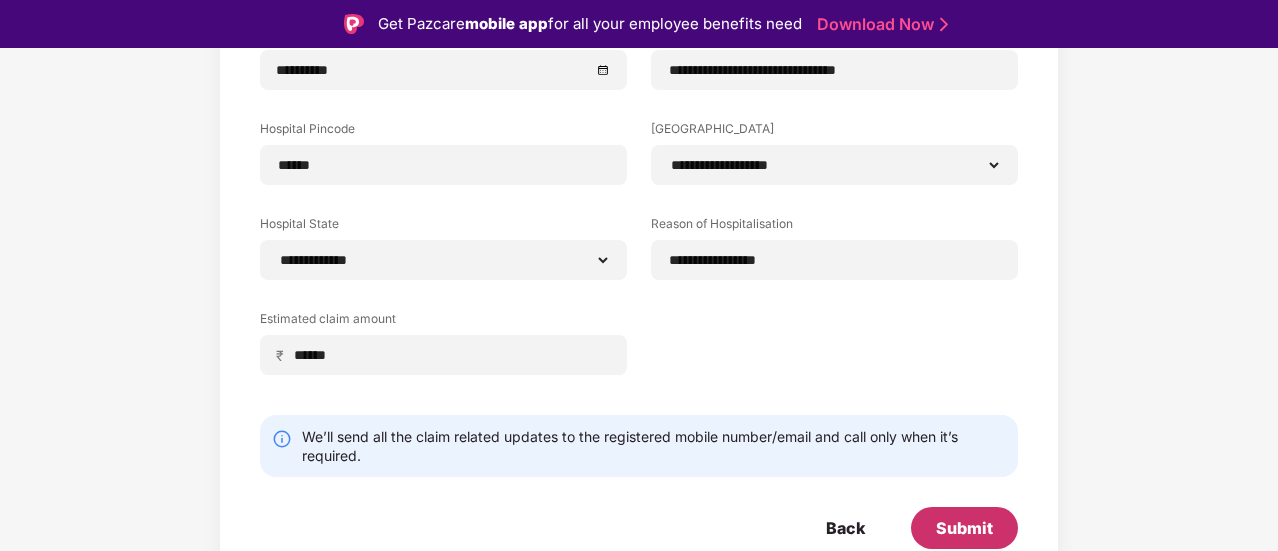 click on "Submit" at bounding box center (964, 528) 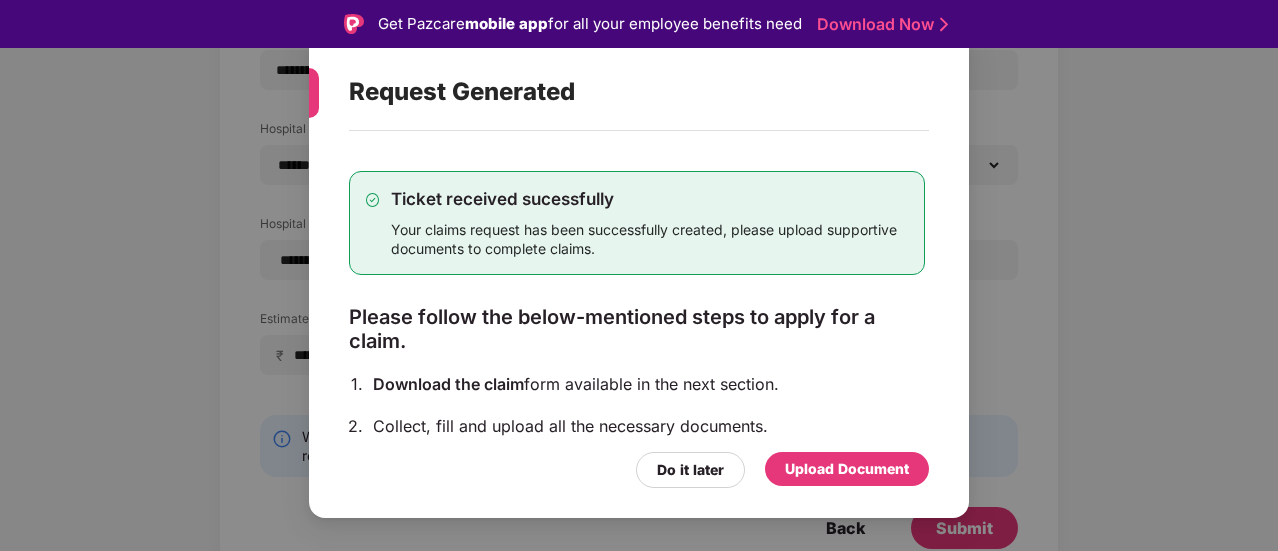 click on "Upload Document" at bounding box center (847, 469) 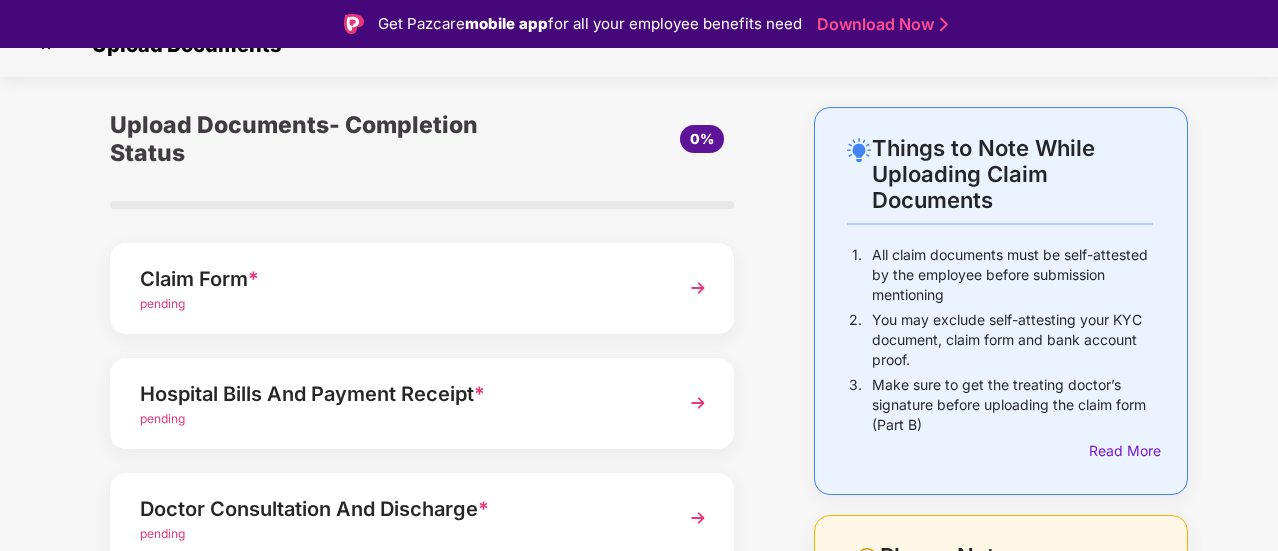 scroll, scrollTop: 37, scrollLeft: 0, axis: vertical 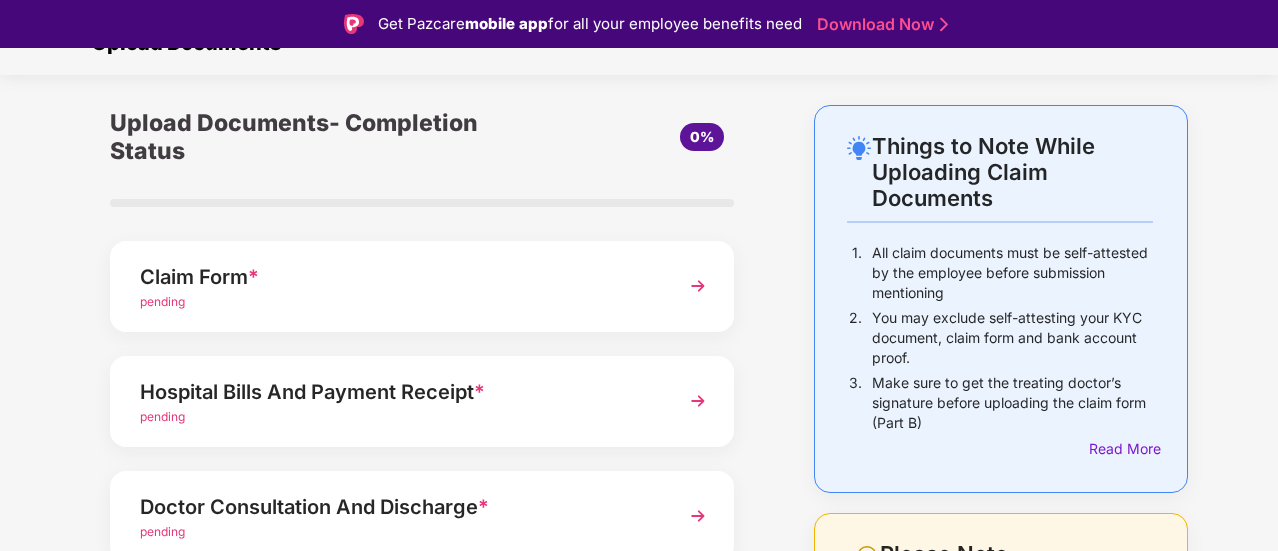 click on "pending" at bounding box center [398, 302] 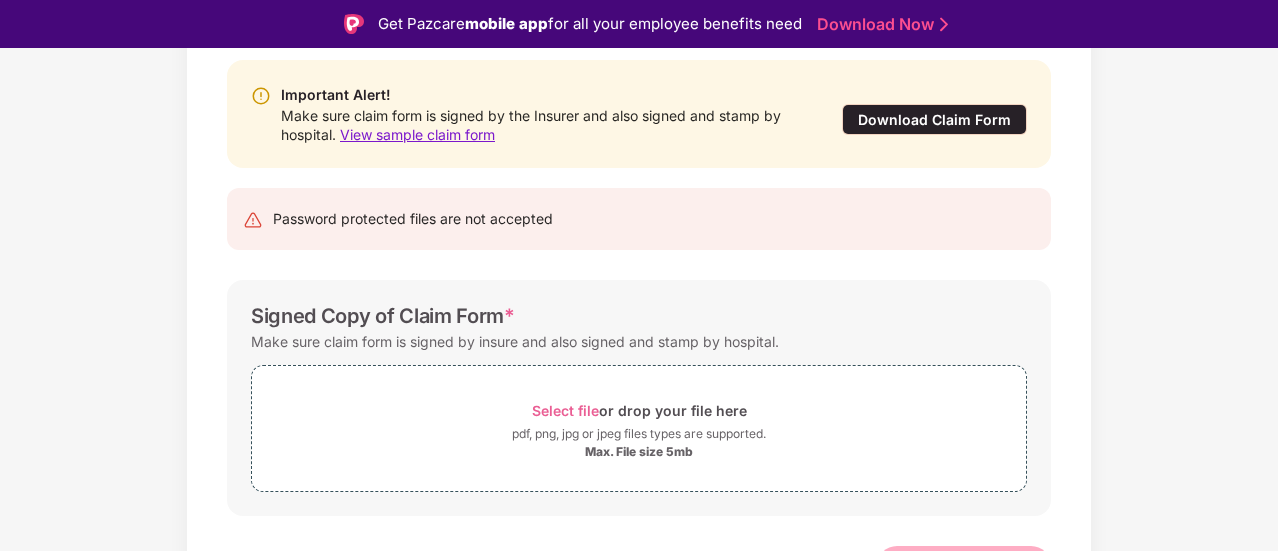 scroll, scrollTop: 239, scrollLeft: 0, axis: vertical 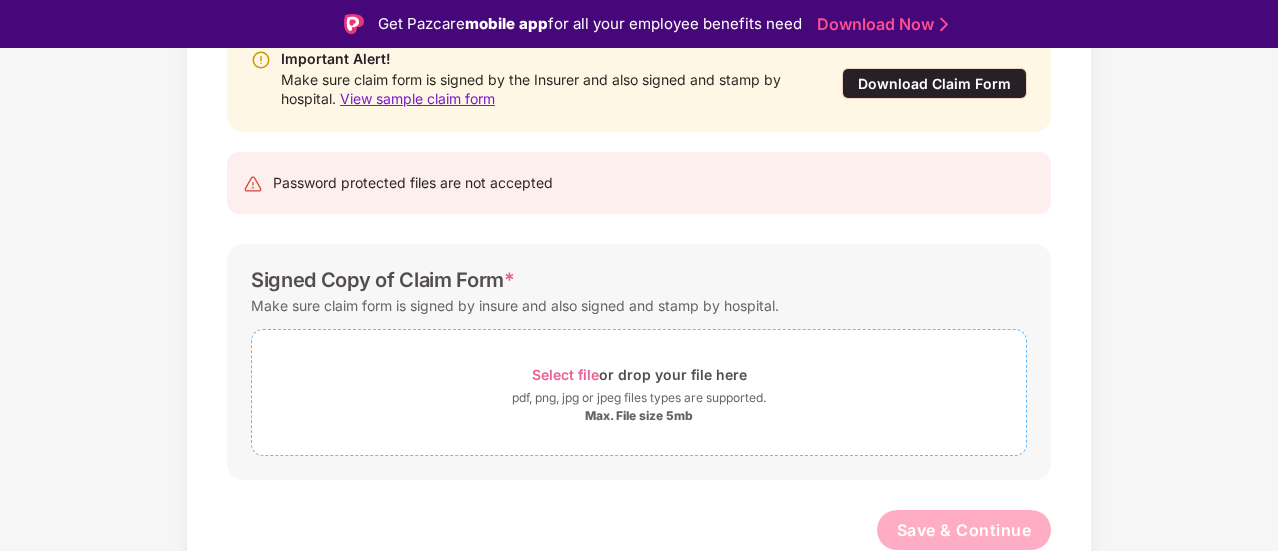 click on "Select file" at bounding box center [565, 374] 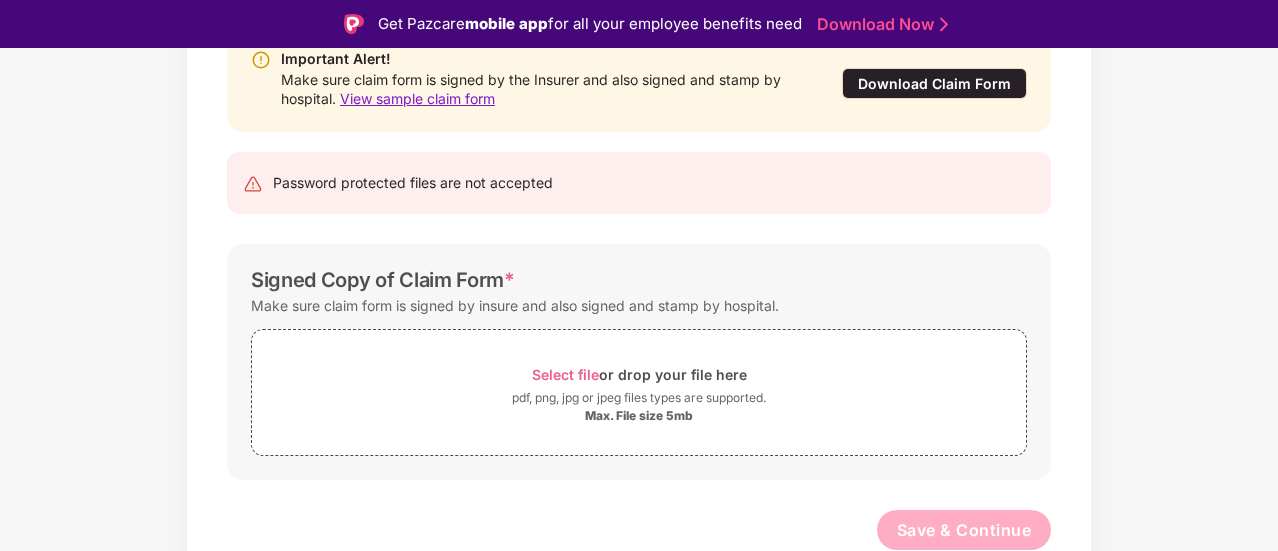scroll, scrollTop: 231, scrollLeft: 0, axis: vertical 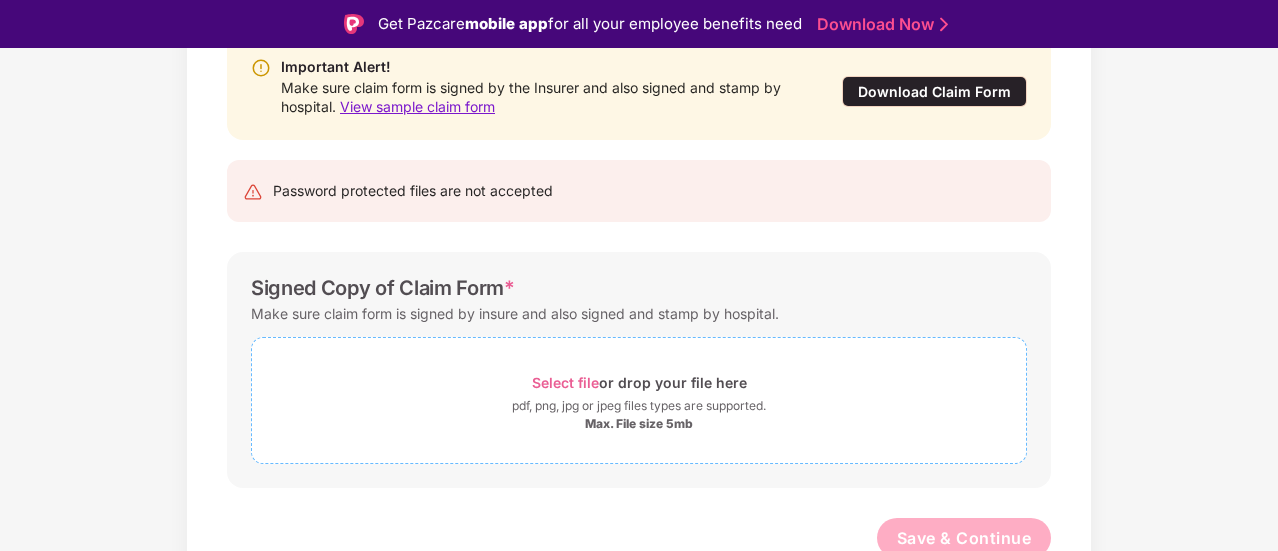 click on "Select file" at bounding box center (565, 382) 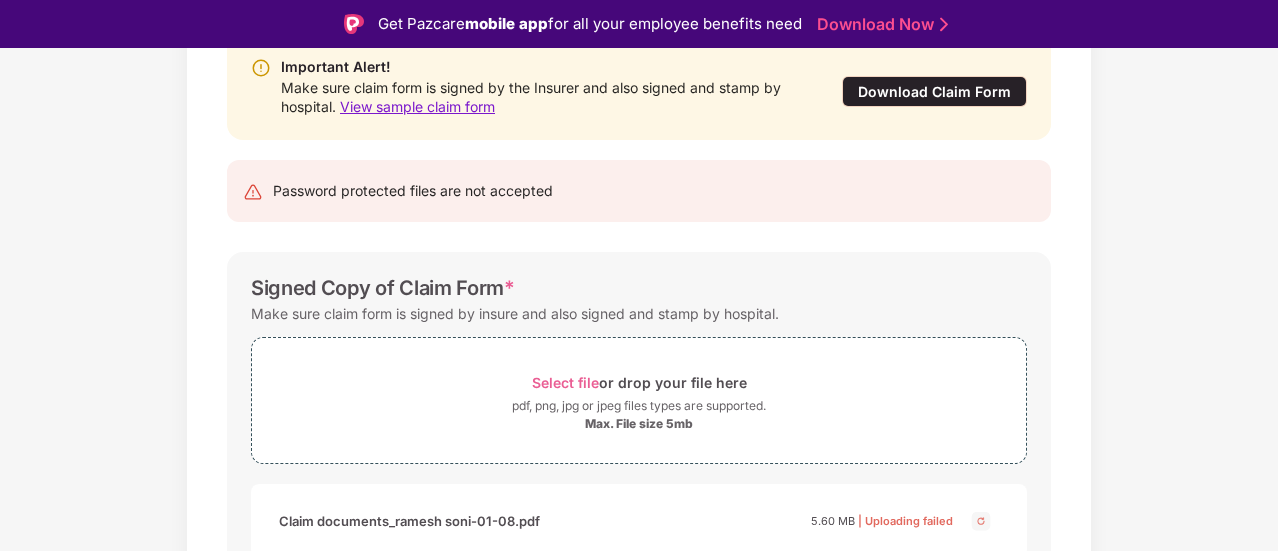 scroll, scrollTop: 333, scrollLeft: 0, axis: vertical 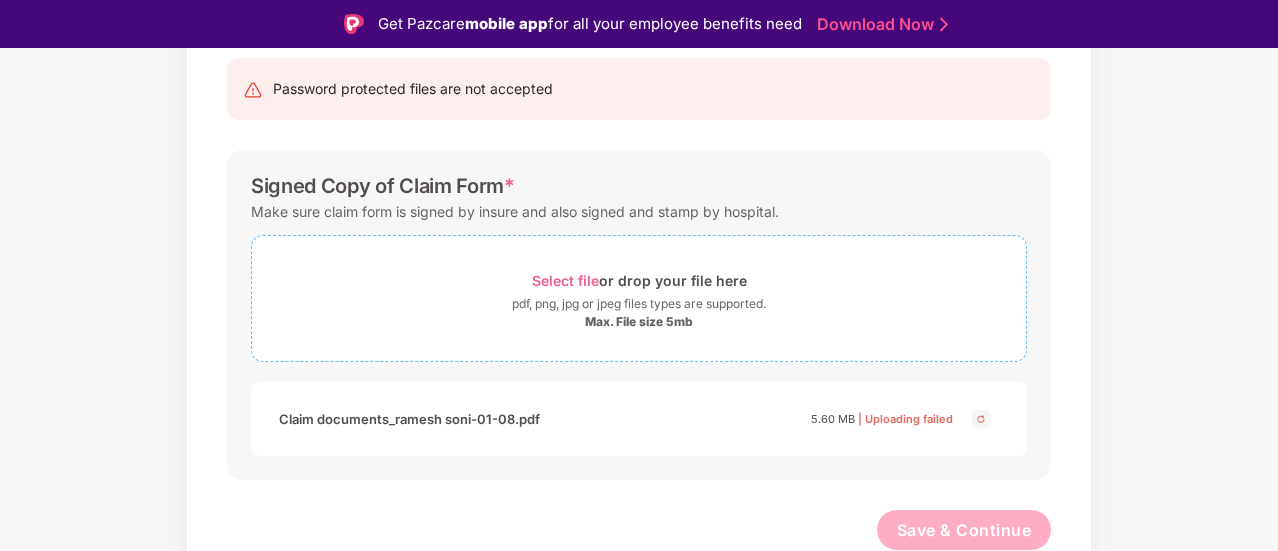 click on "Select file" at bounding box center (565, 280) 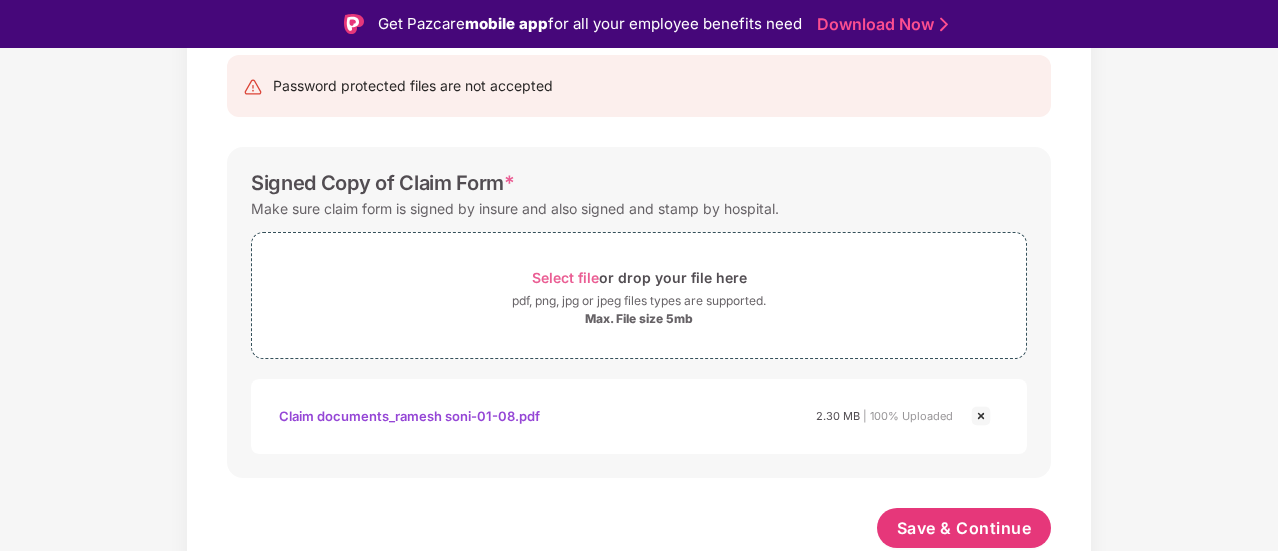 scroll, scrollTop: 334, scrollLeft: 0, axis: vertical 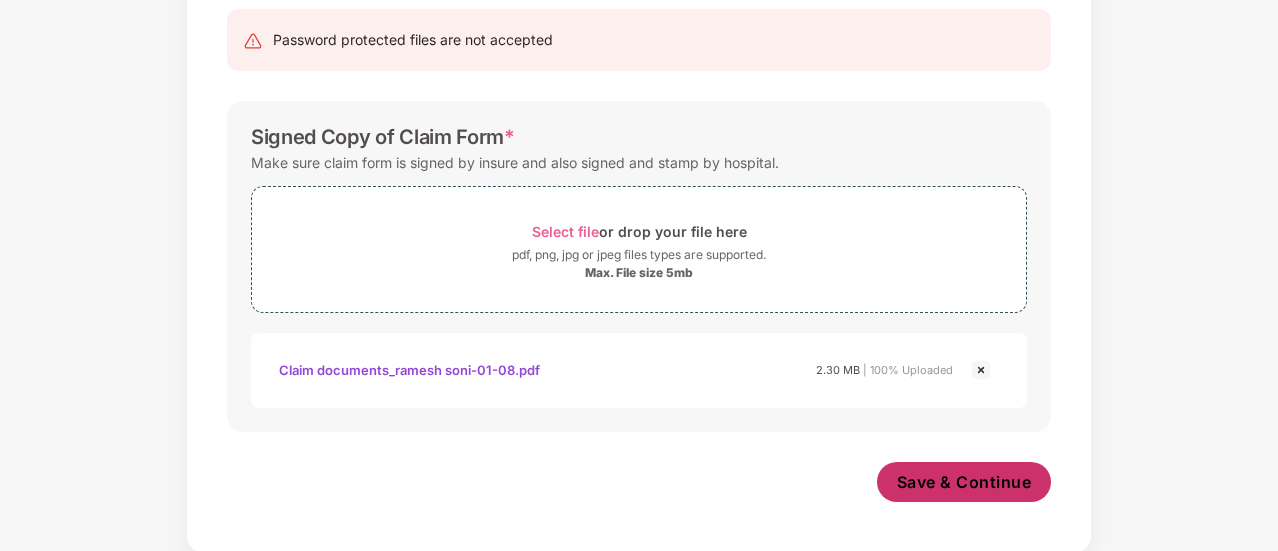 click on "Save & Continue" at bounding box center [964, 482] 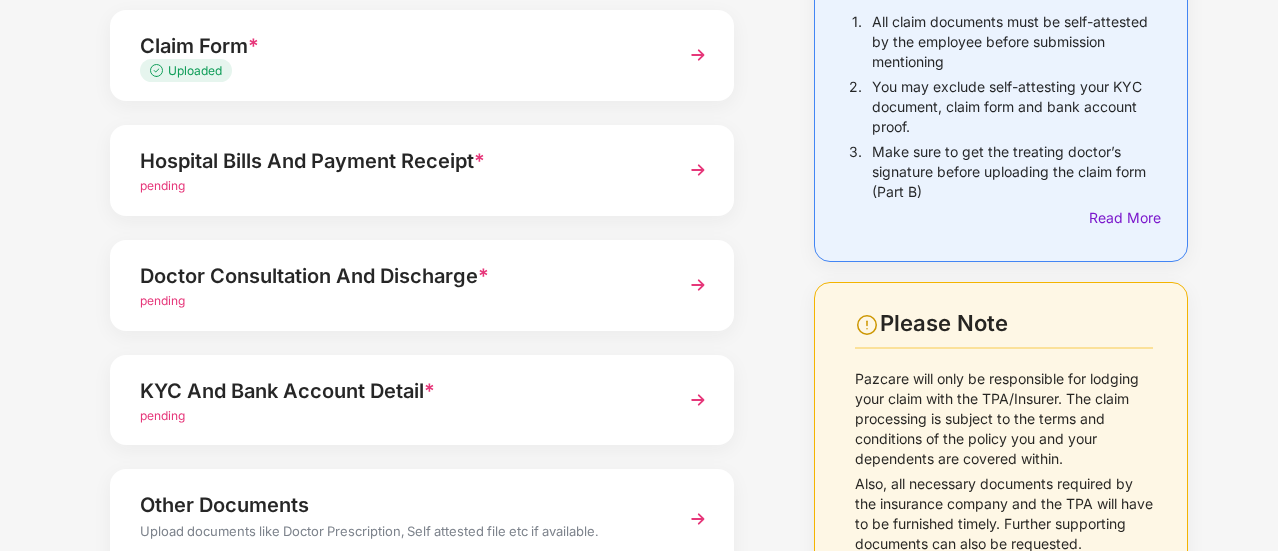 scroll, scrollTop: 212, scrollLeft: 0, axis: vertical 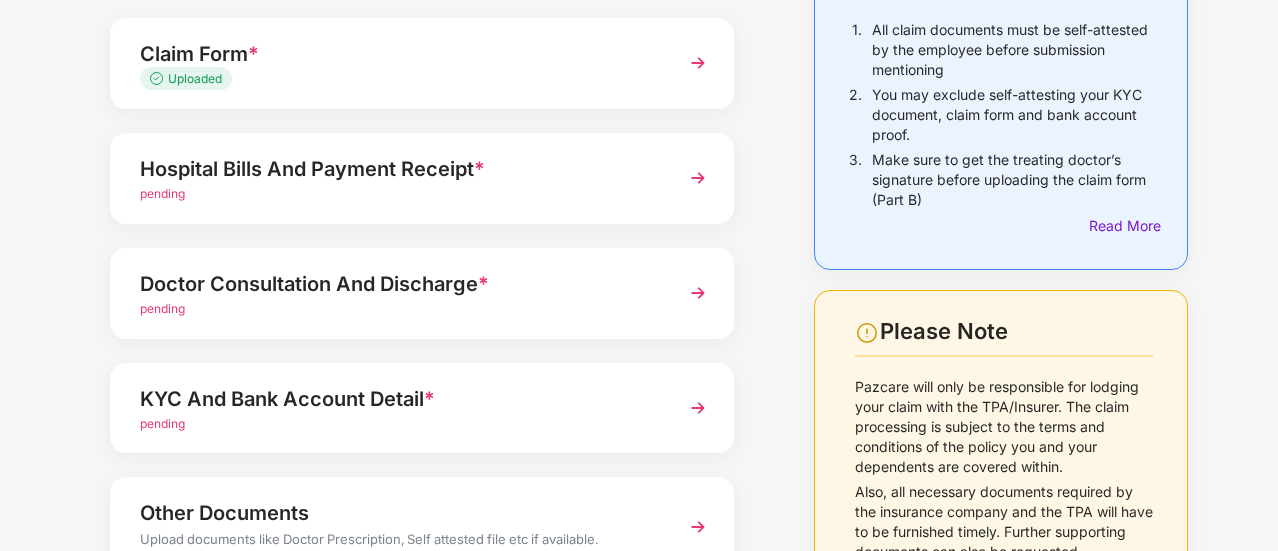 click on "Hospital Bills And Payment Receipt *" at bounding box center [398, 169] 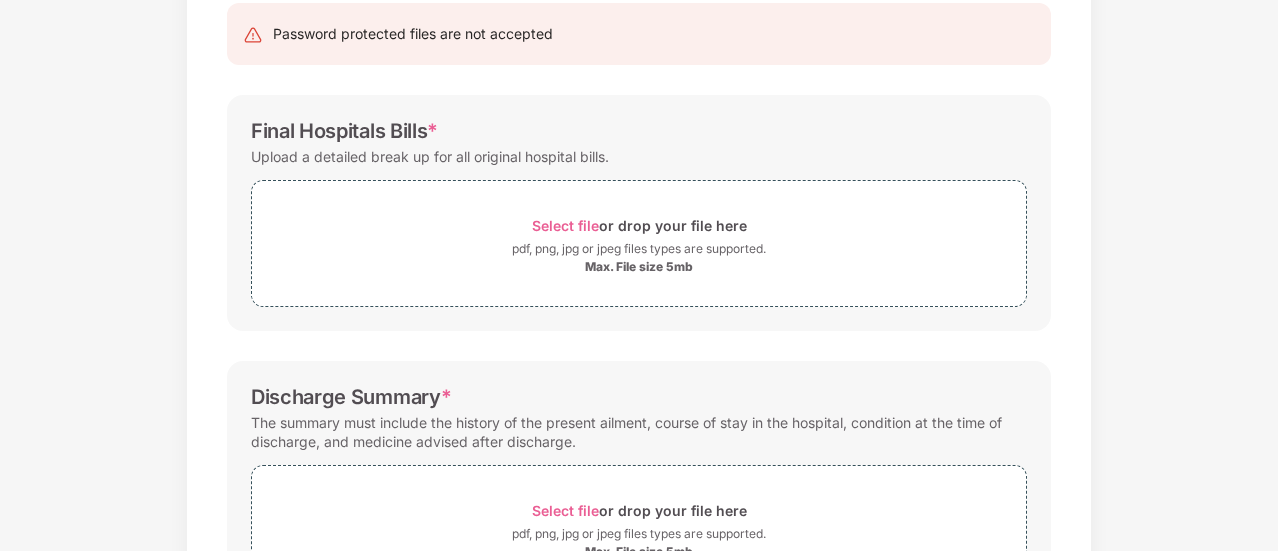 scroll, scrollTop: 0, scrollLeft: 0, axis: both 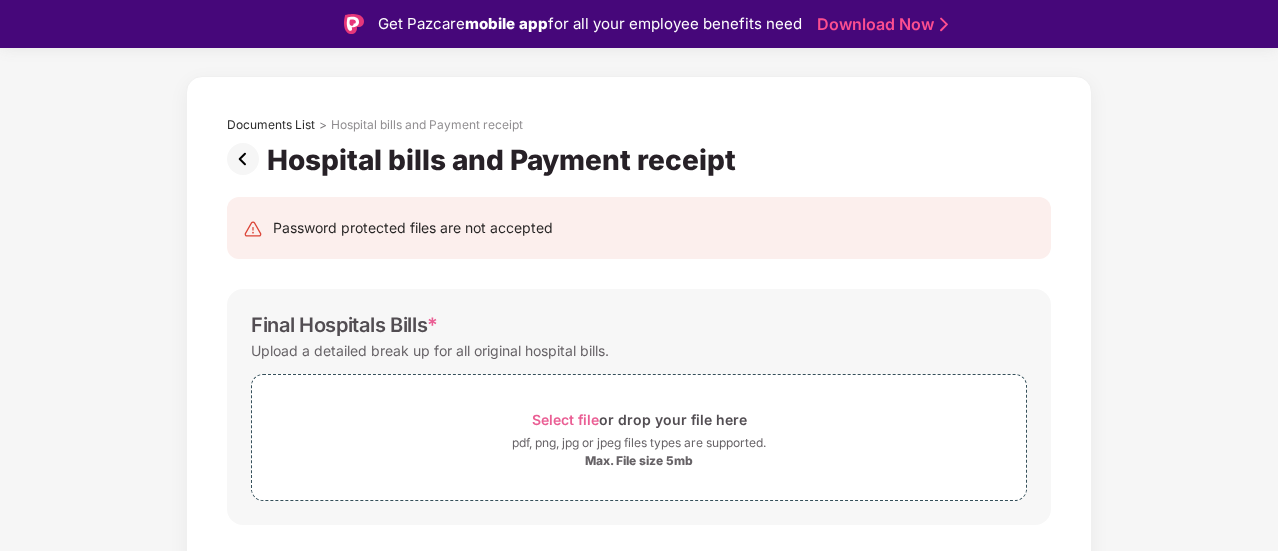 click at bounding box center [247, 159] 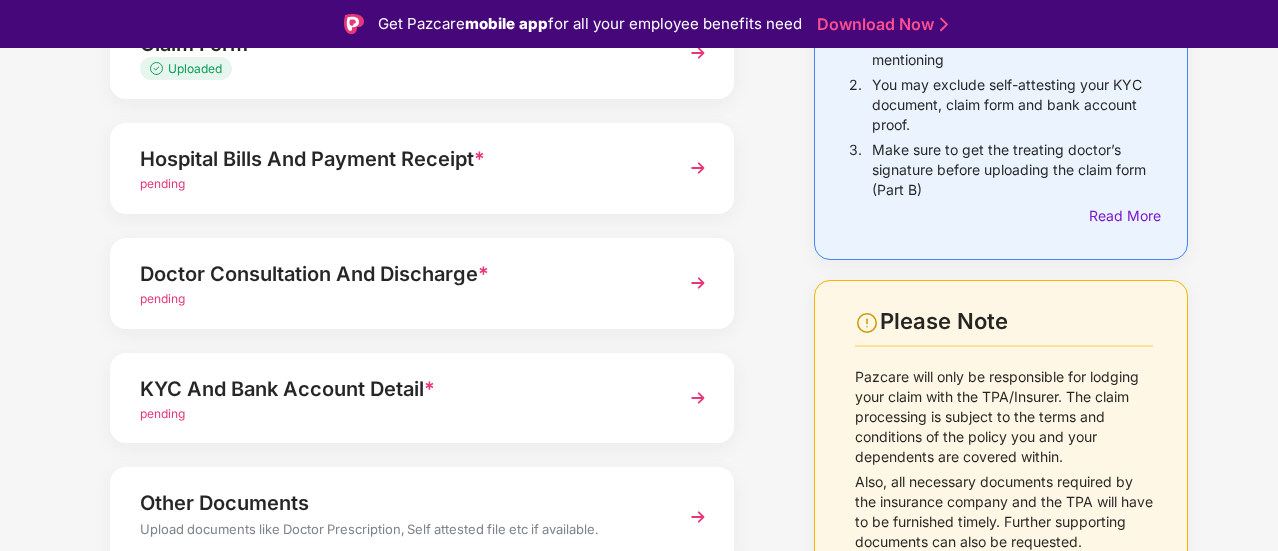 scroll, scrollTop: 244, scrollLeft: 0, axis: vertical 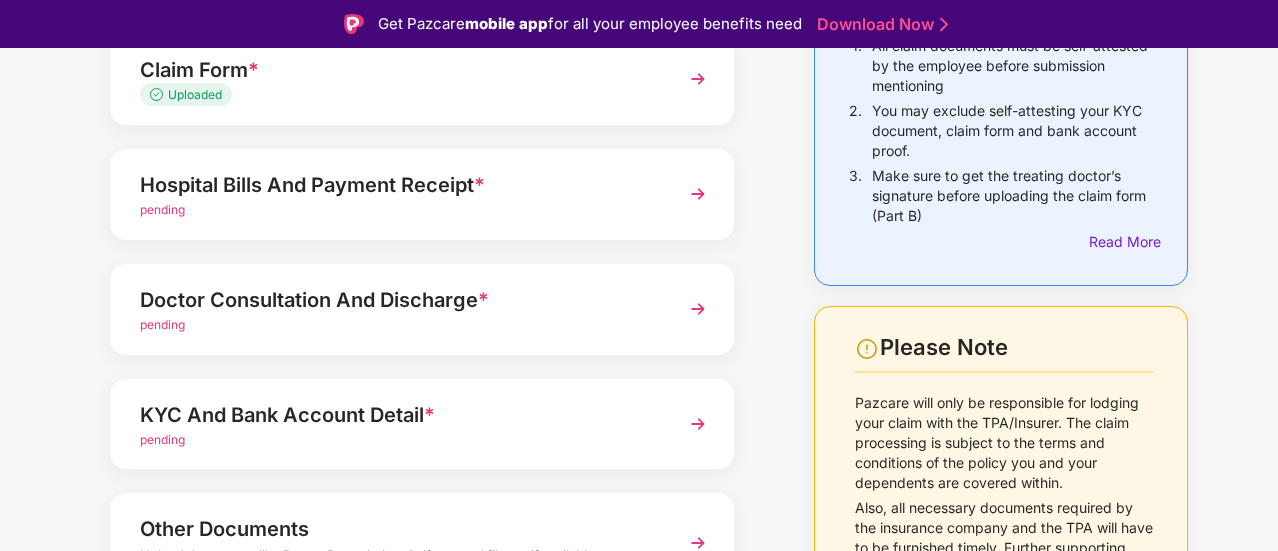 click on "pending" at bounding box center [162, 209] 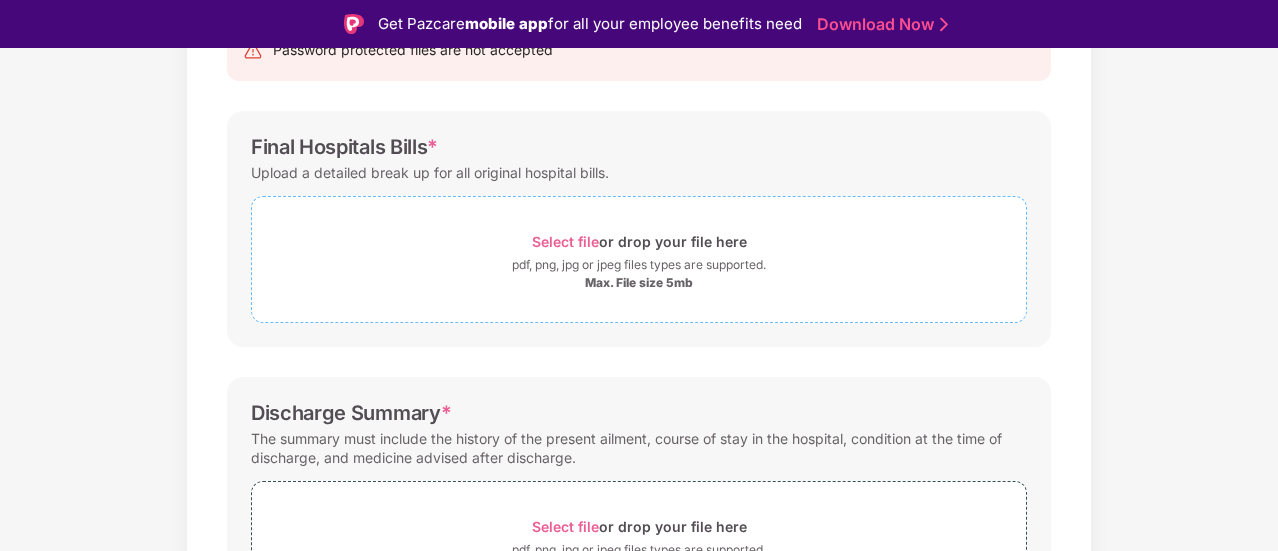 click on "Select file" at bounding box center [565, 241] 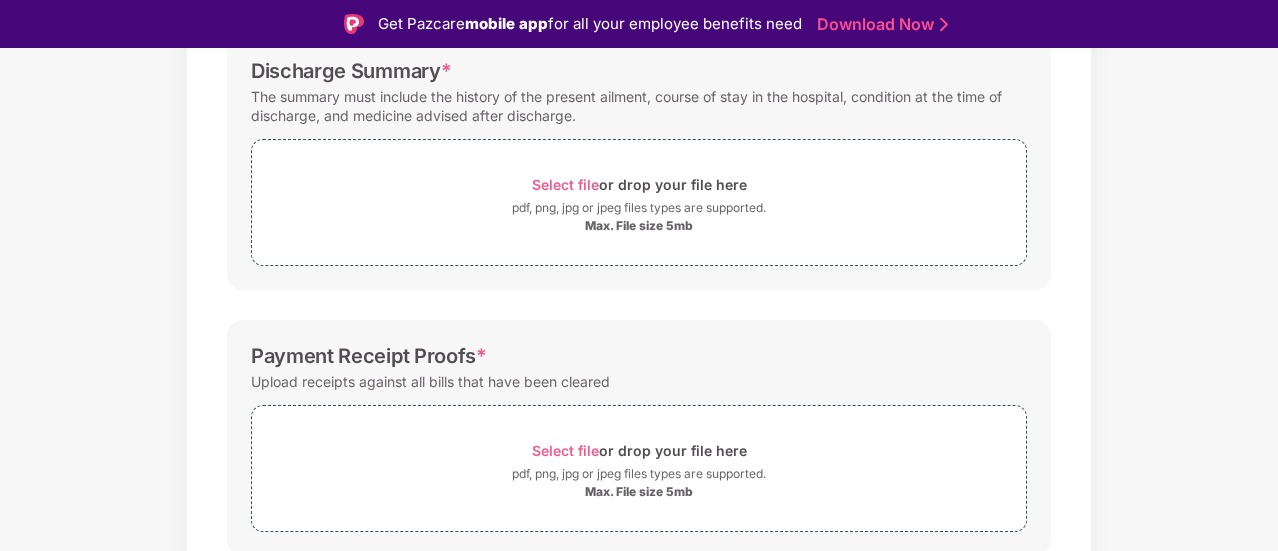scroll, scrollTop: 755, scrollLeft: 0, axis: vertical 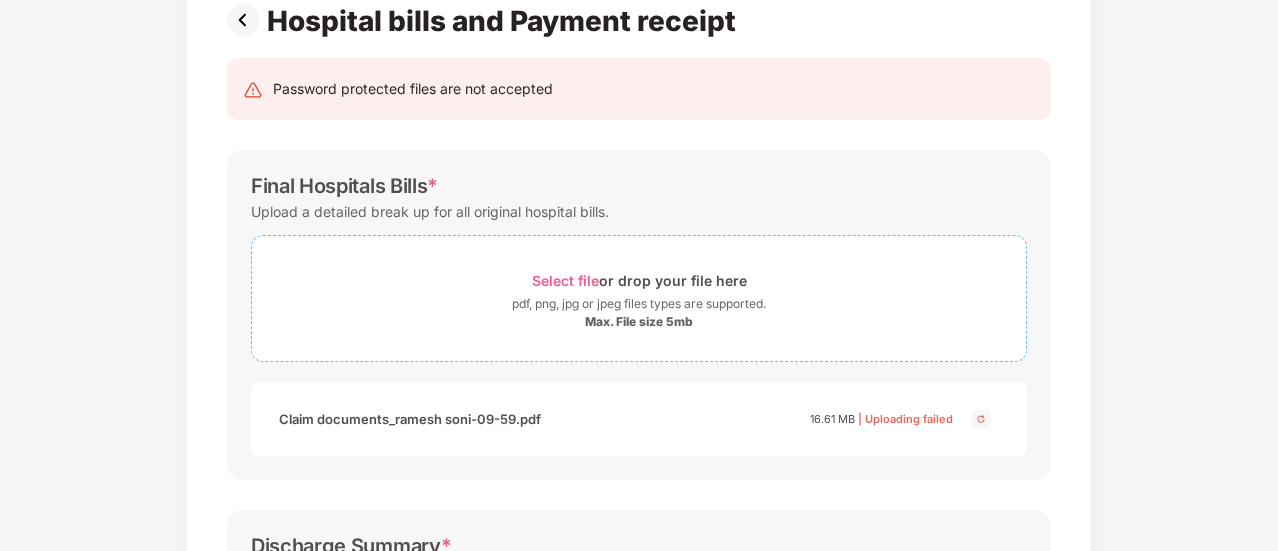 click on "Select file" at bounding box center [565, 280] 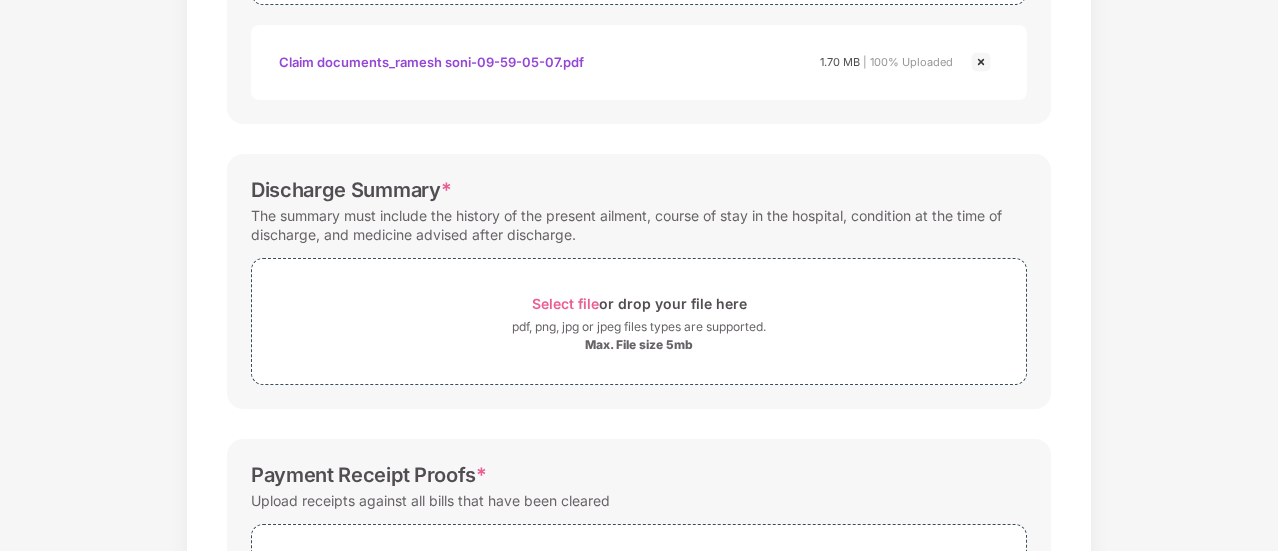 scroll, scrollTop: 515, scrollLeft: 0, axis: vertical 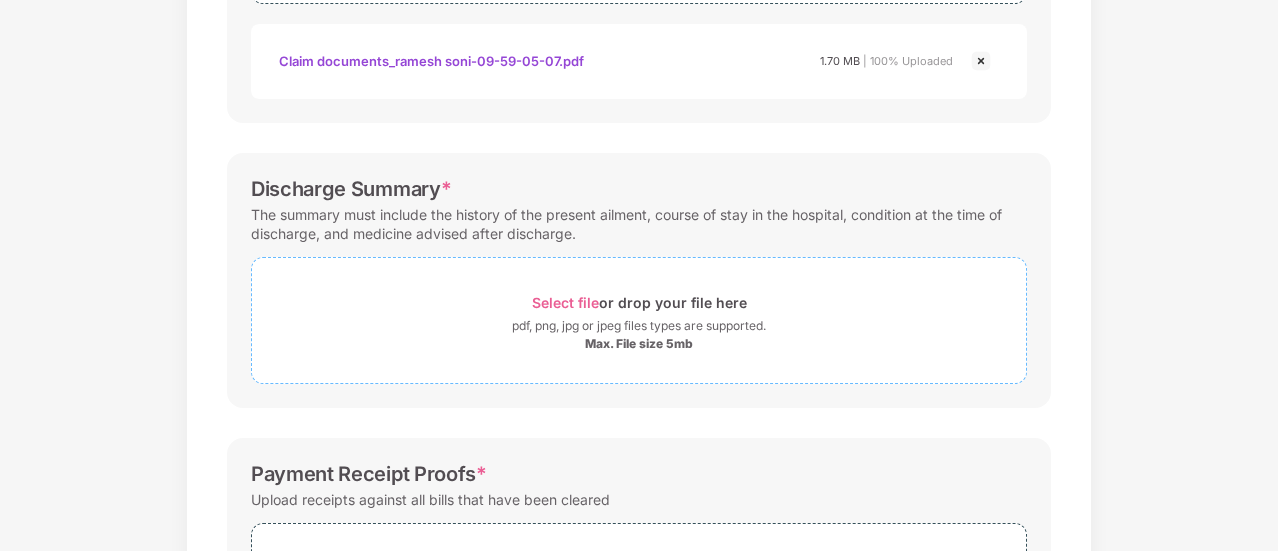 click on "Select file" at bounding box center (565, 302) 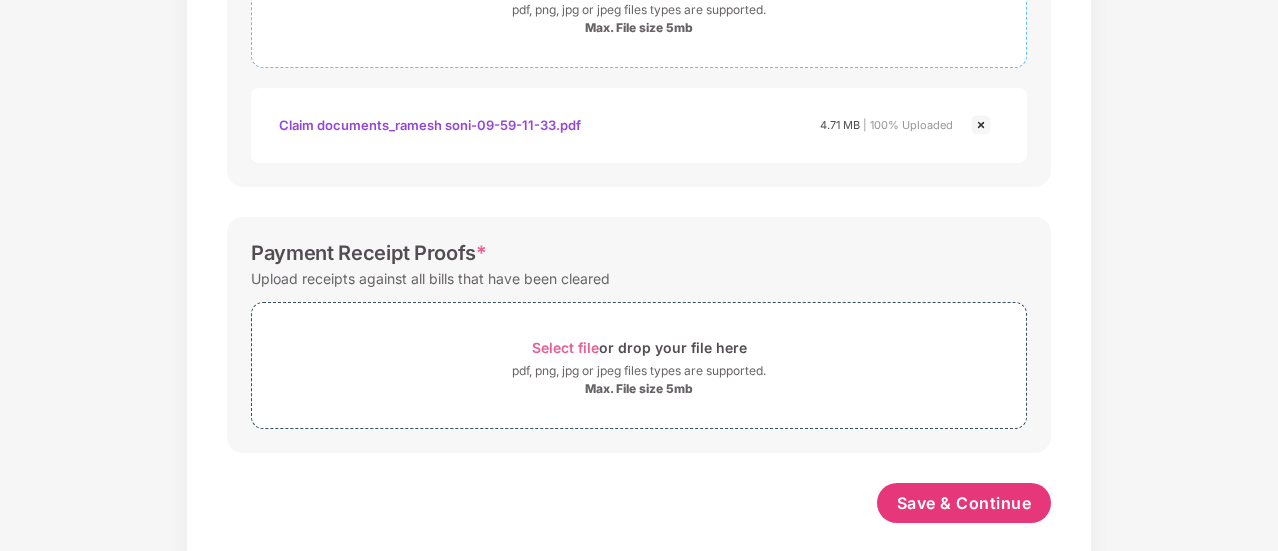 scroll, scrollTop: 851, scrollLeft: 0, axis: vertical 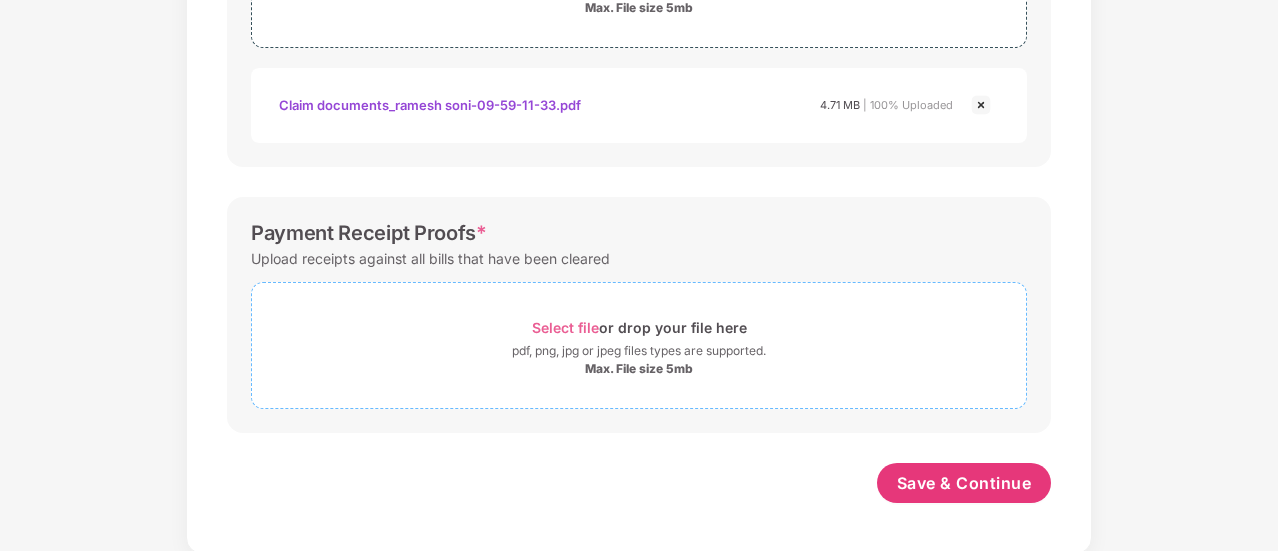 click on "Select file" at bounding box center [565, 327] 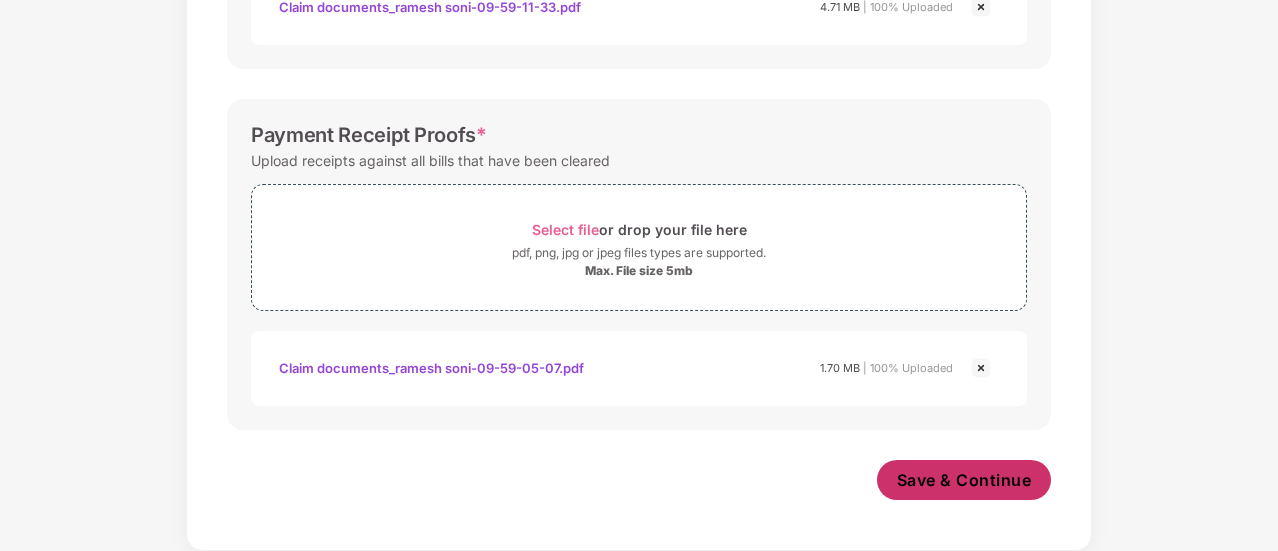 scroll, scrollTop: 946, scrollLeft: 0, axis: vertical 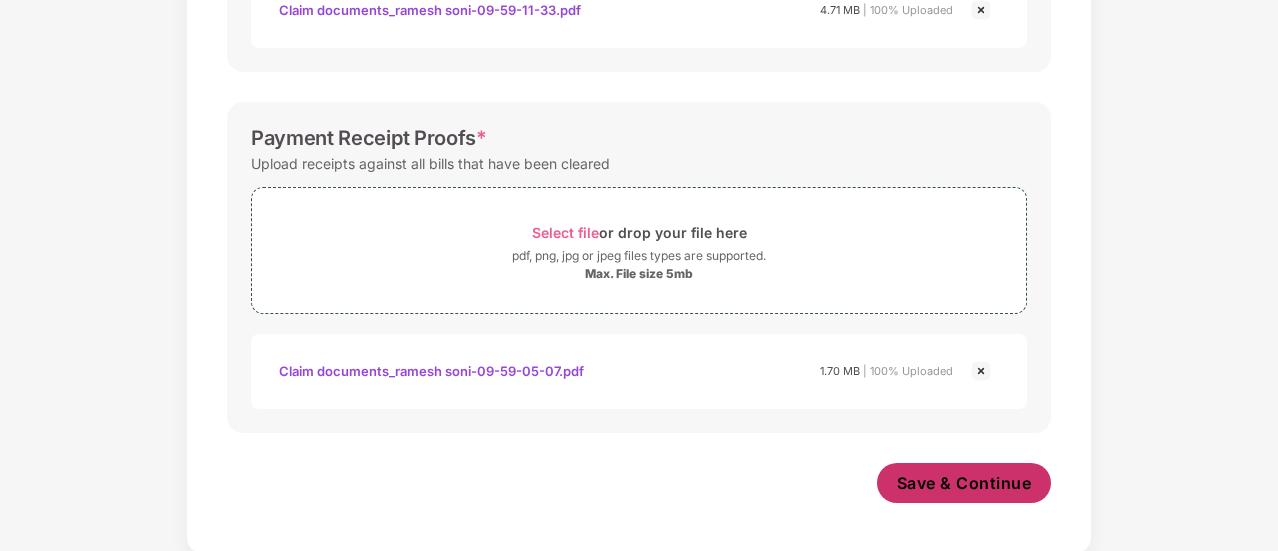 click on "Save & Continue" at bounding box center (964, 483) 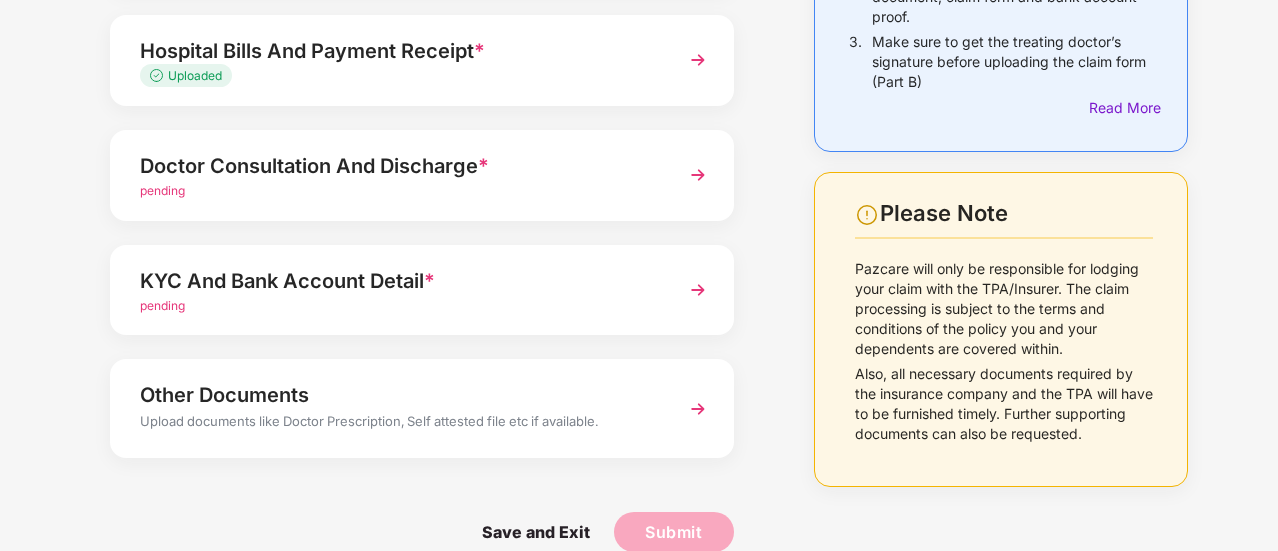 scroll, scrollTop: 343, scrollLeft: 0, axis: vertical 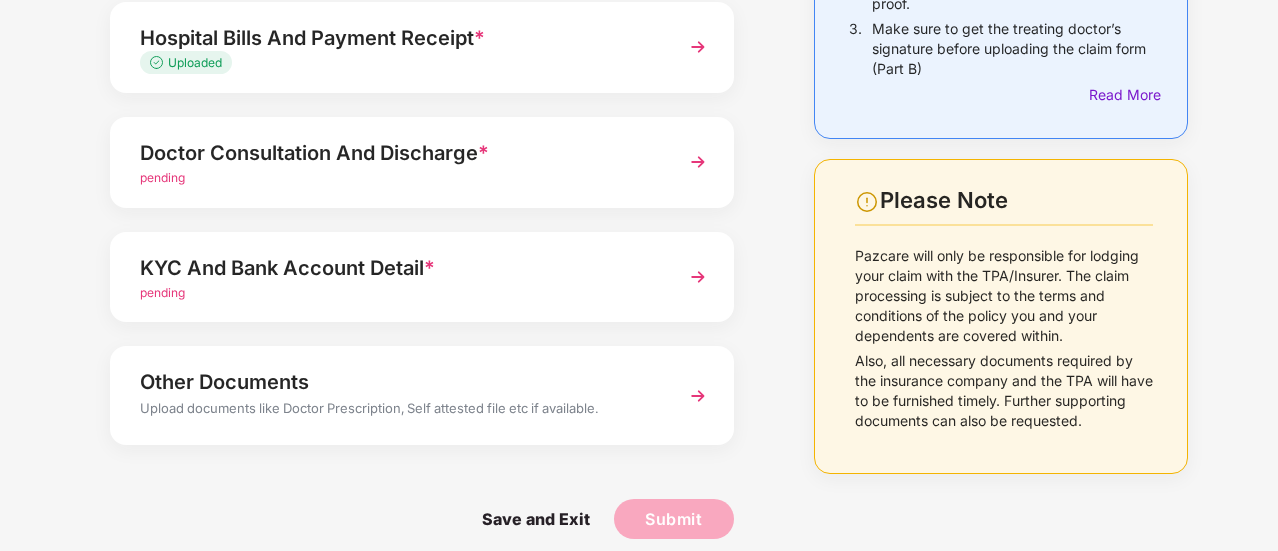 click on "pending" at bounding box center [162, 177] 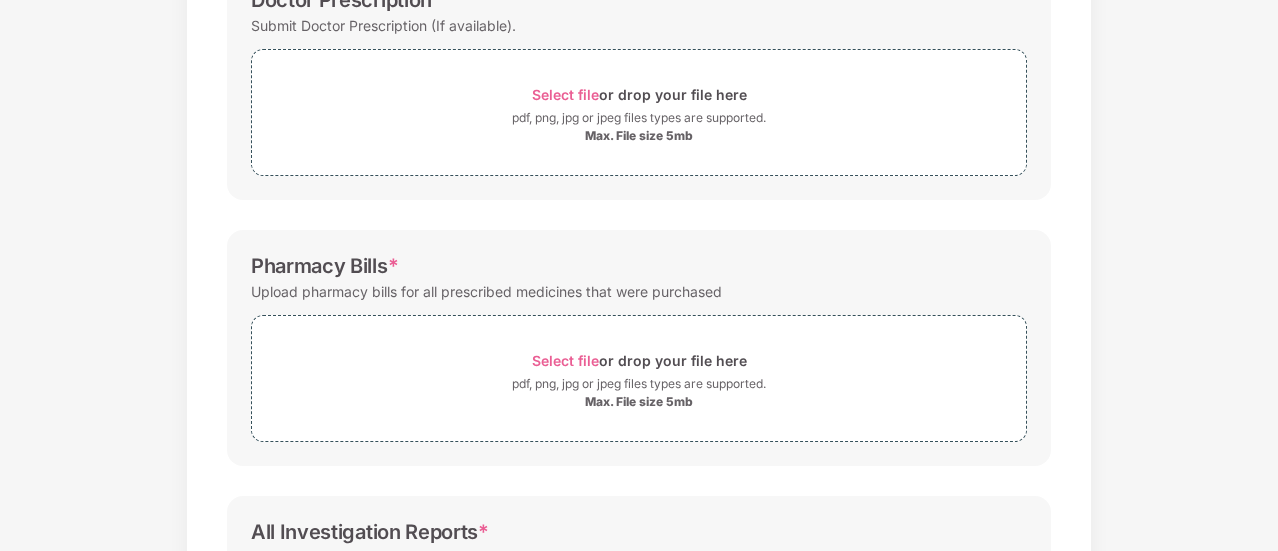 scroll, scrollTop: 0, scrollLeft: 0, axis: both 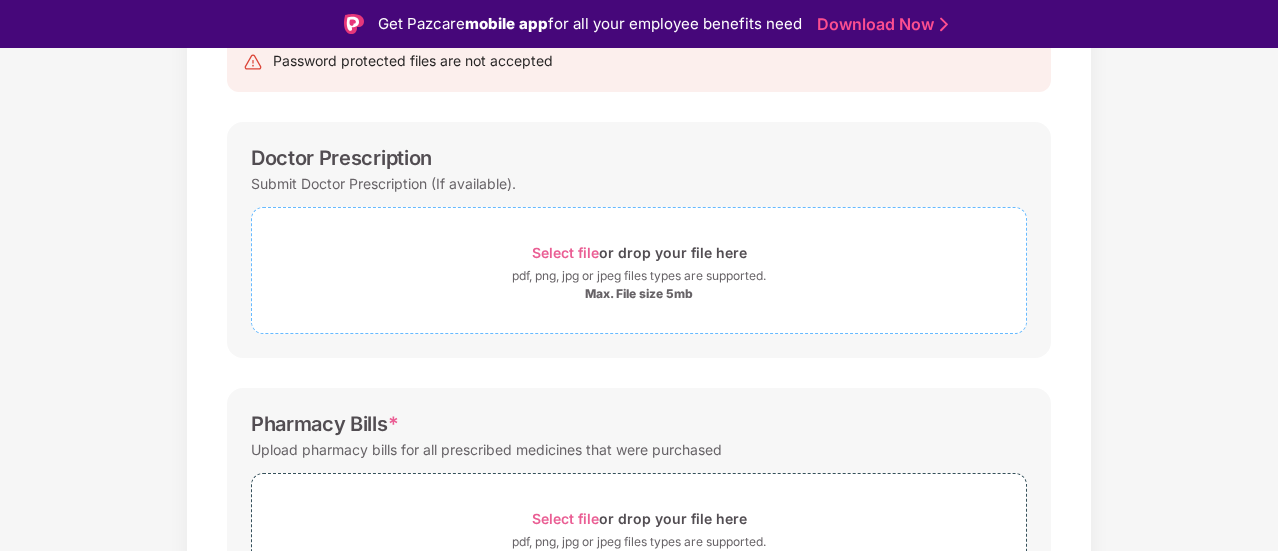 click on "Select file" at bounding box center [565, 252] 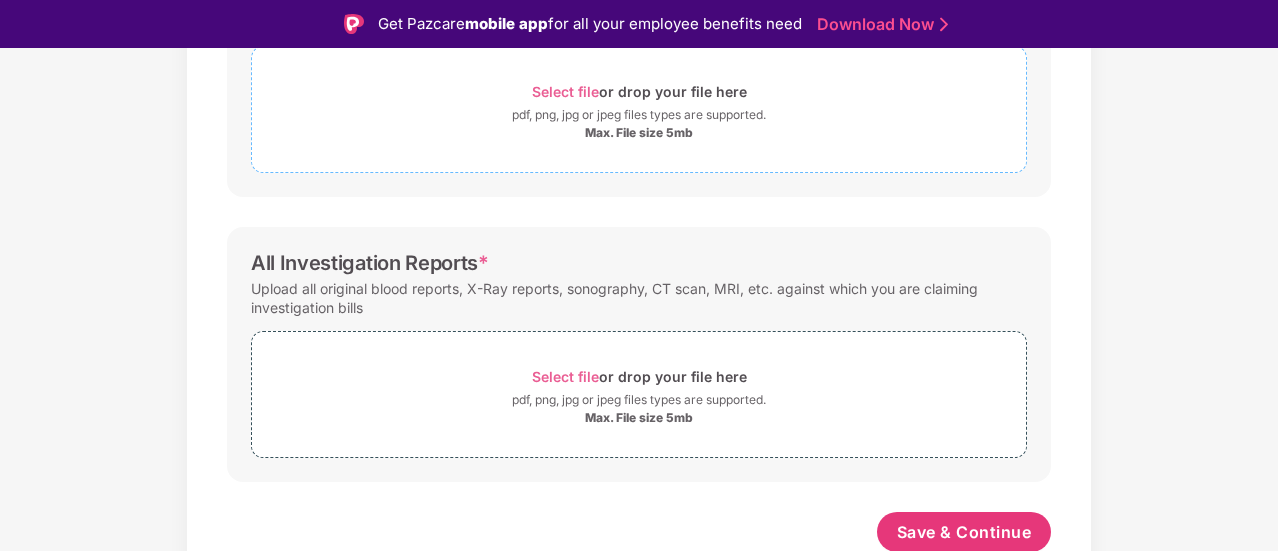scroll, scrollTop: 756, scrollLeft: 0, axis: vertical 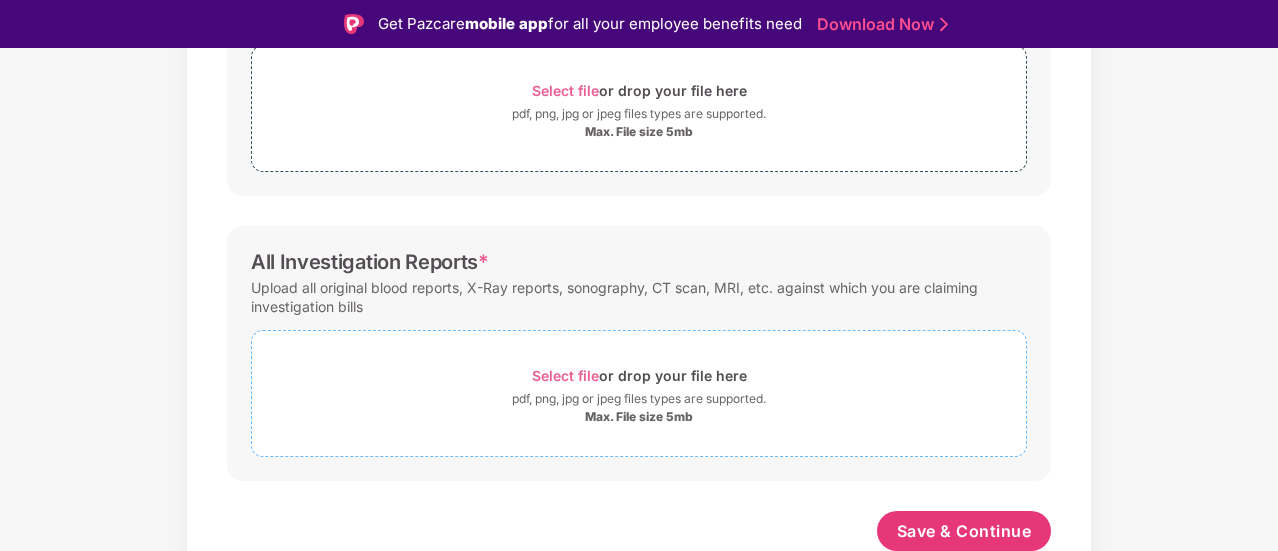 click on "Select file" at bounding box center [565, 375] 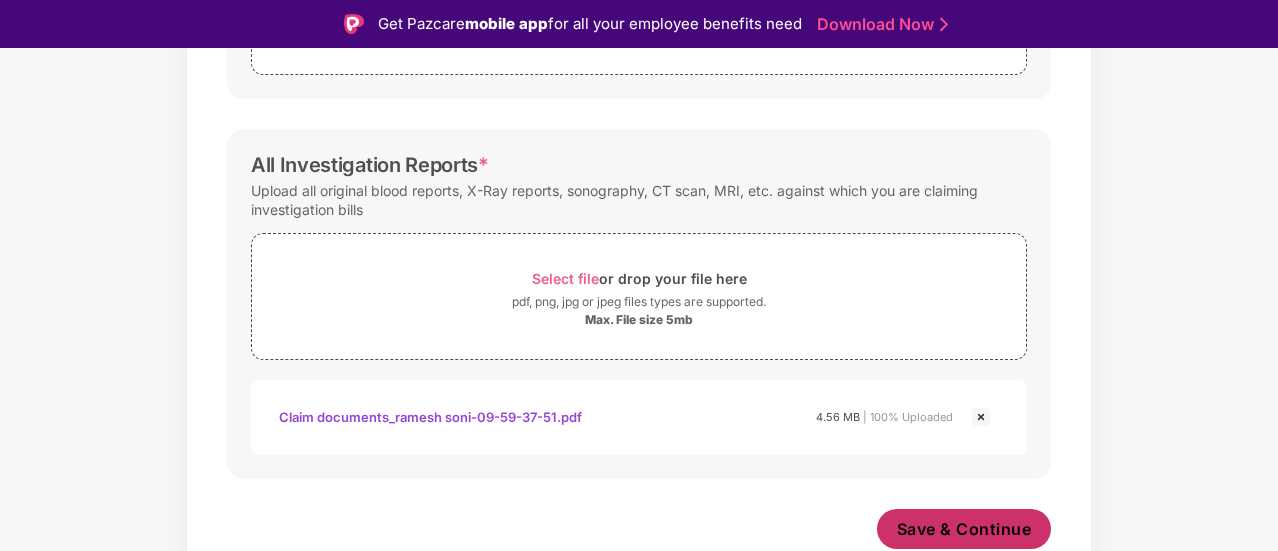 scroll, scrollTop: 851, scrollLeft: 0, axis: vertical 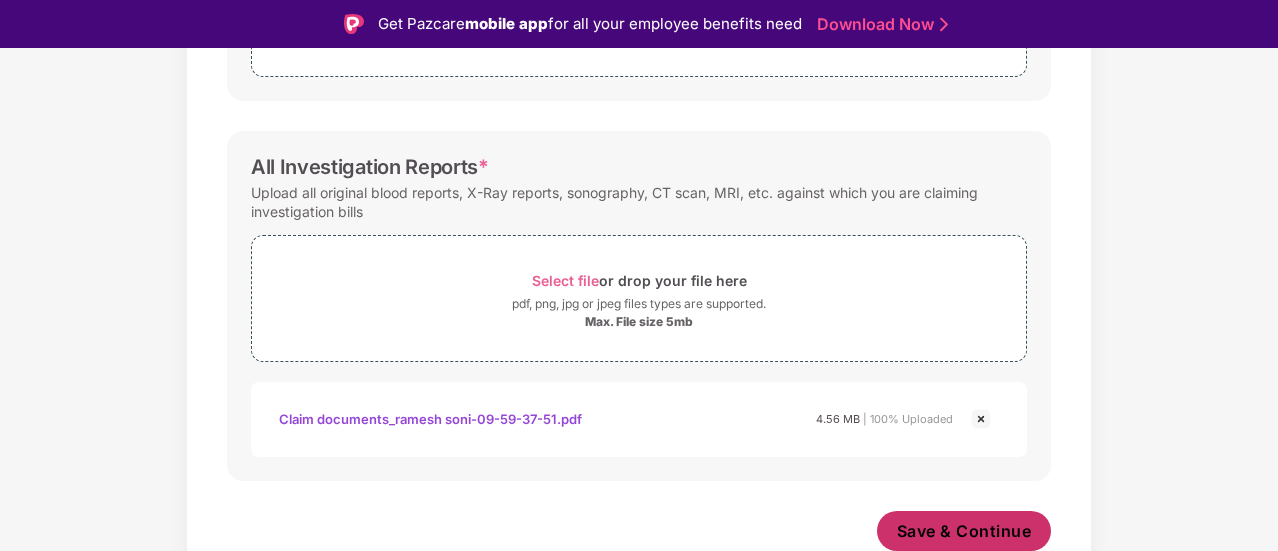 click on "Save & Continue" at bounding box center [964, 531] 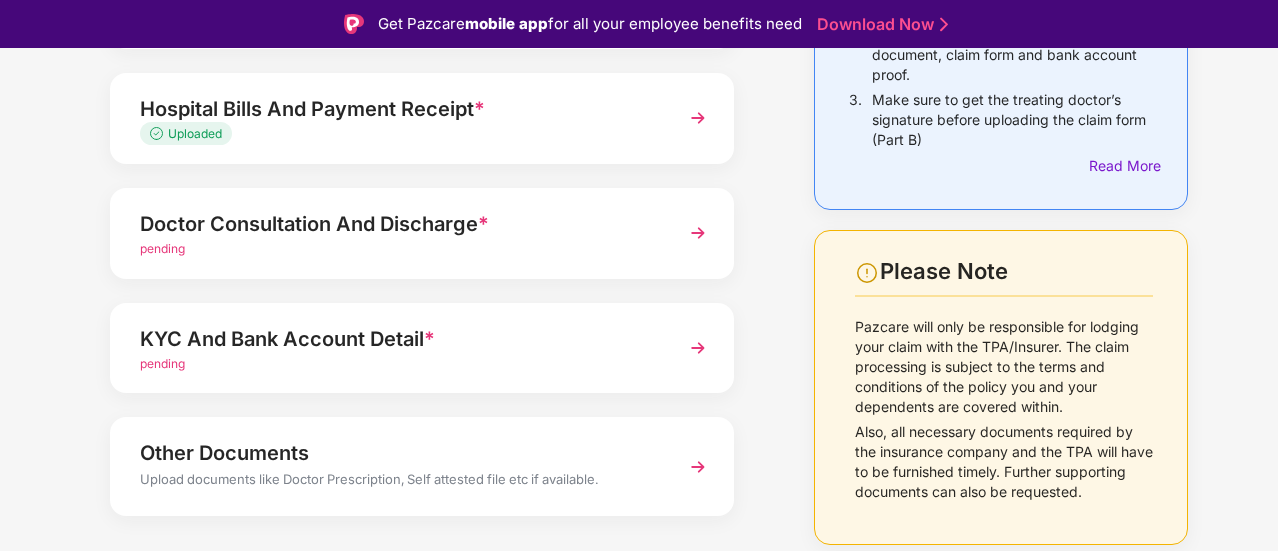 scroll, scrollTop: 360, scrollLeft: 0, axis: vertical 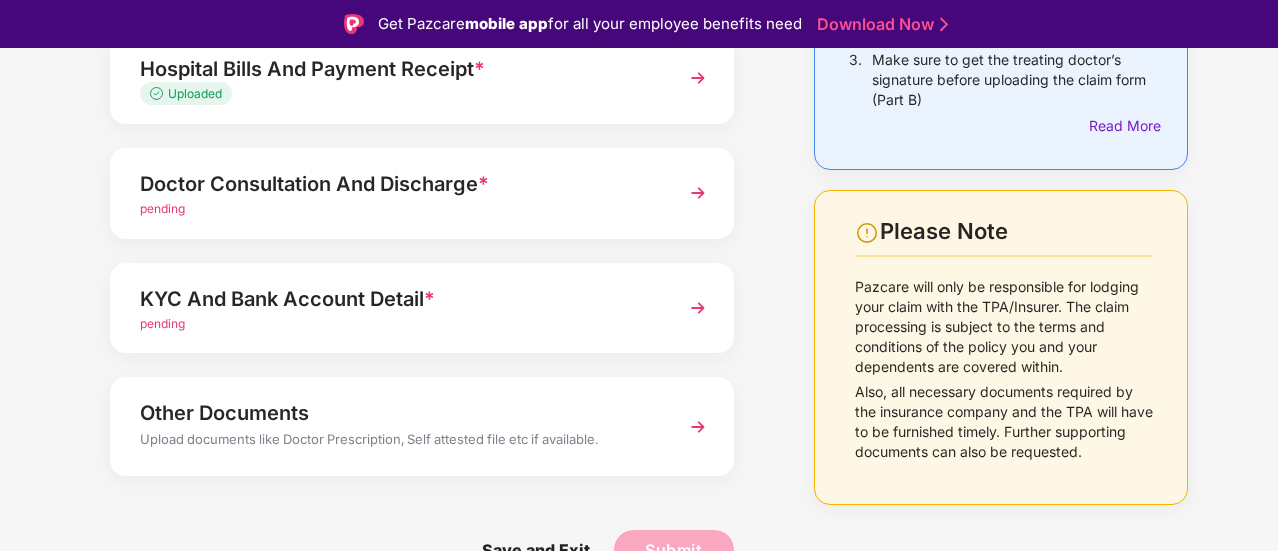 click on "pending" at bounding box center (162, 208) 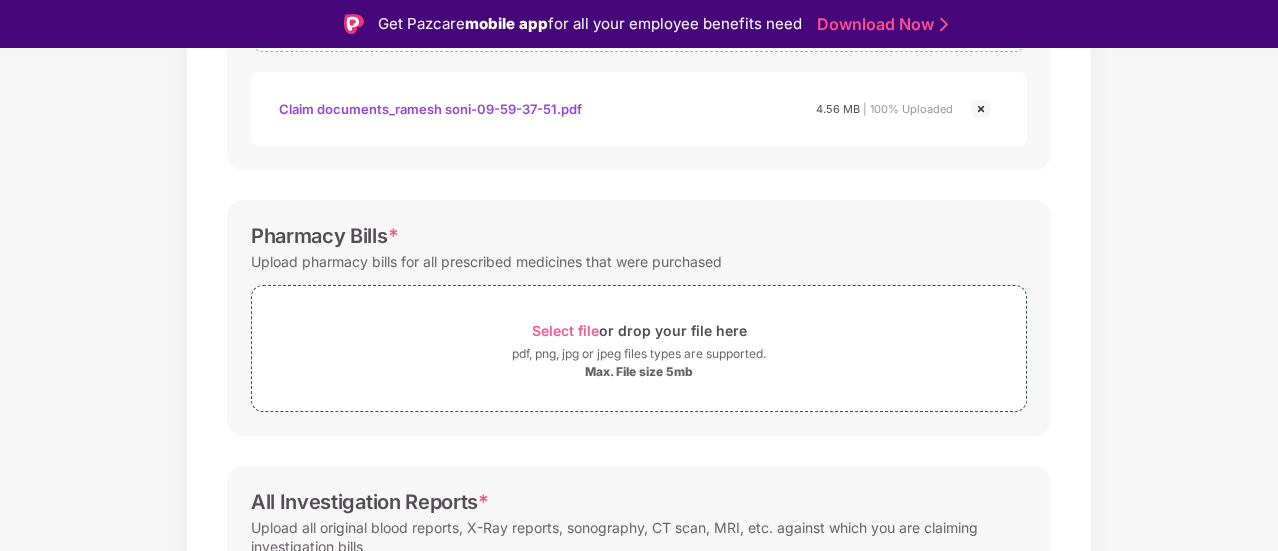 scroll, scrollTop: 515, scrollLeft: 0, axis: vertical 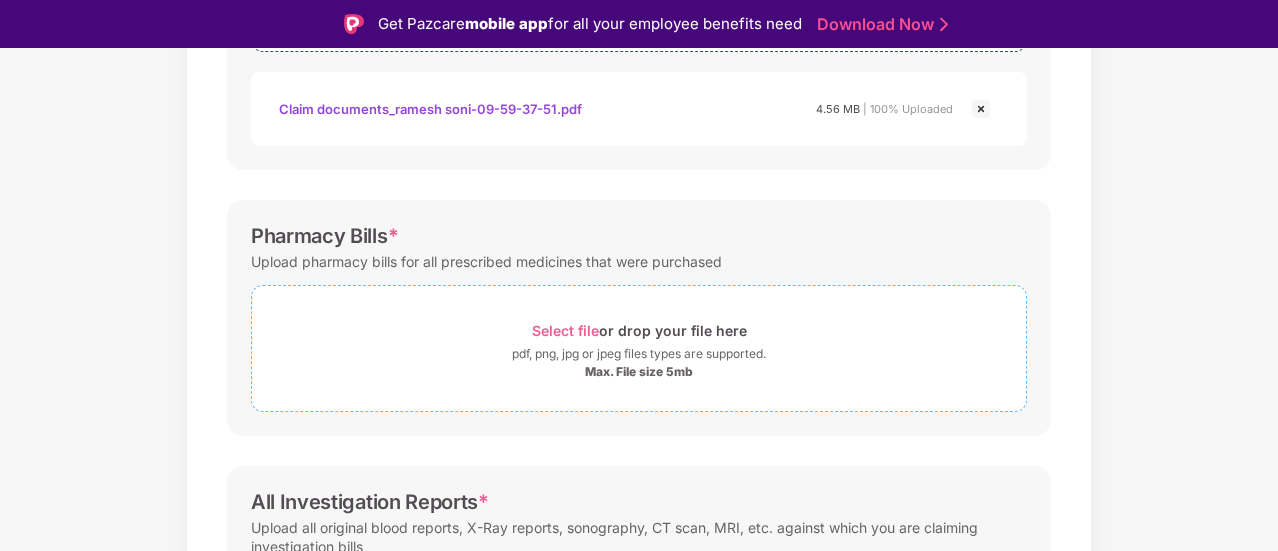 click on "Select file" at bounding box center [565, 330] 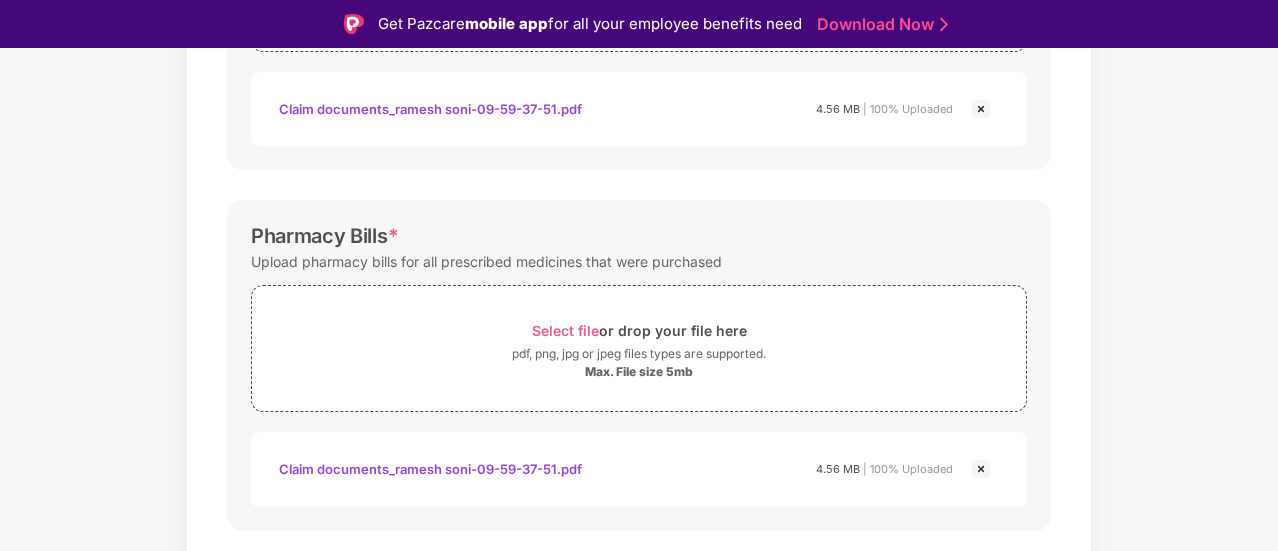 scroll, scrollTop: 944, scrollLeft: 0, axis: vertical 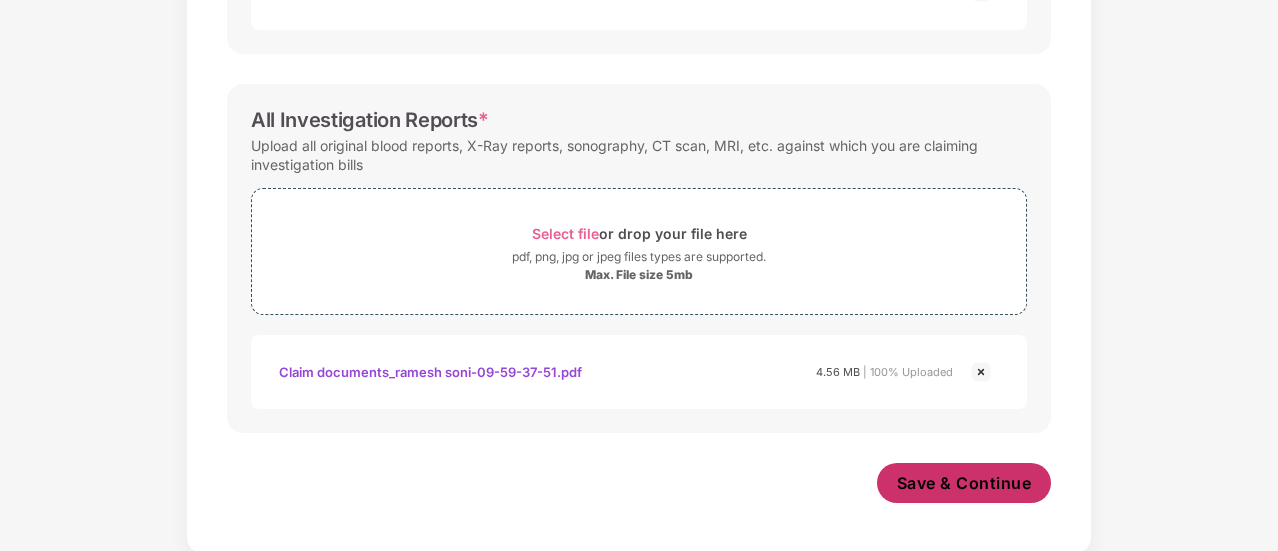click on "Save & Continue" at bounding box center (964, 483) 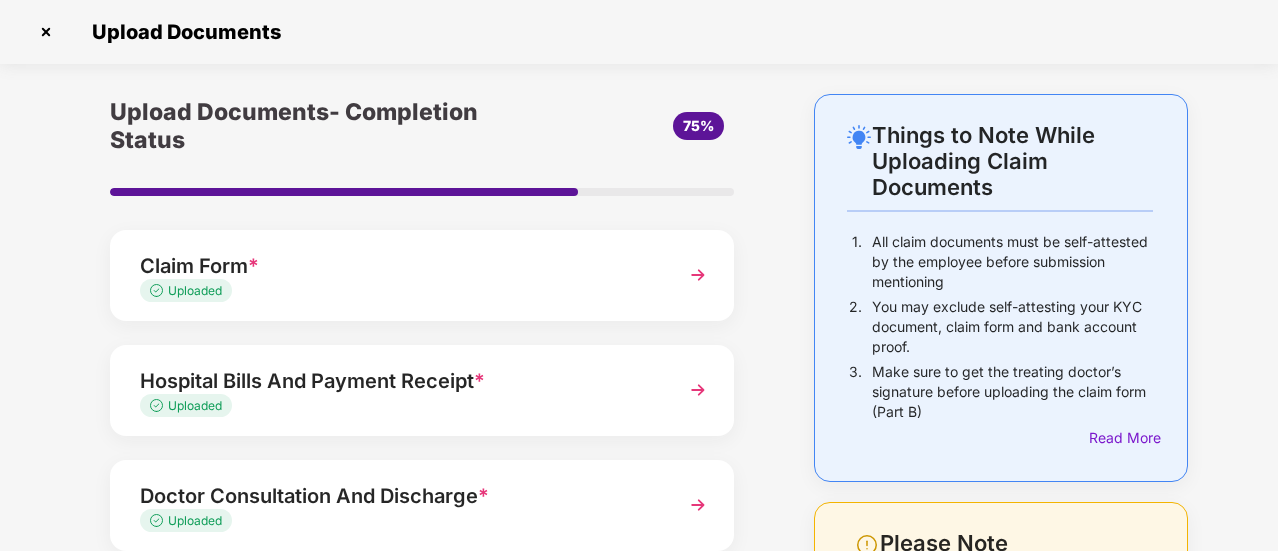scroll, scrollTop: 360, scrollLeft: 0, axis: vertical 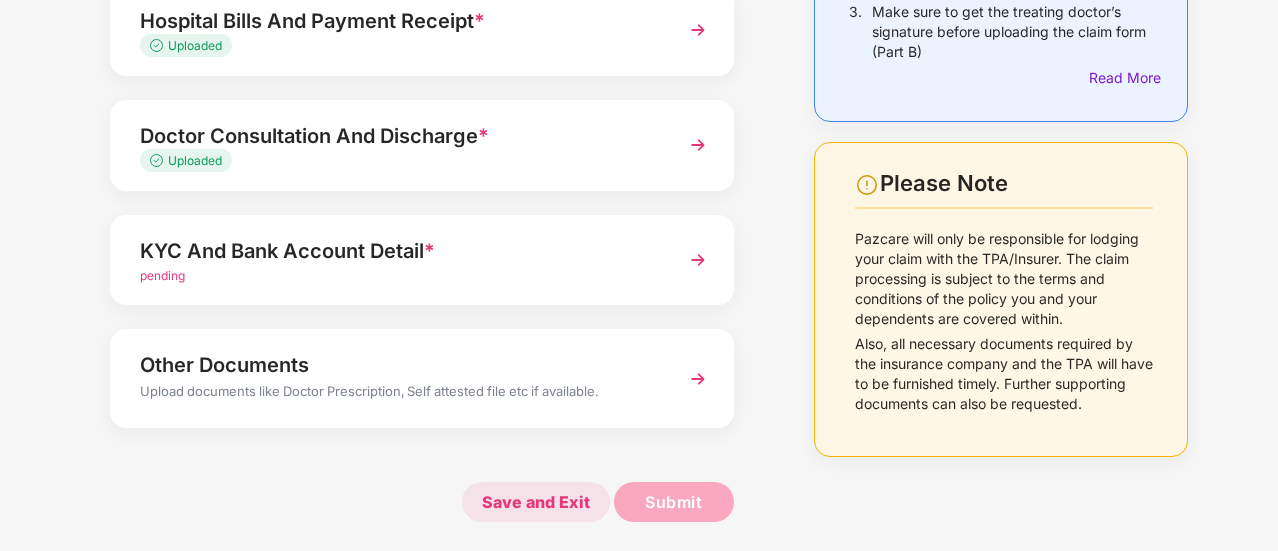 click on "Save and Exit" at bounding box center [536, 502] 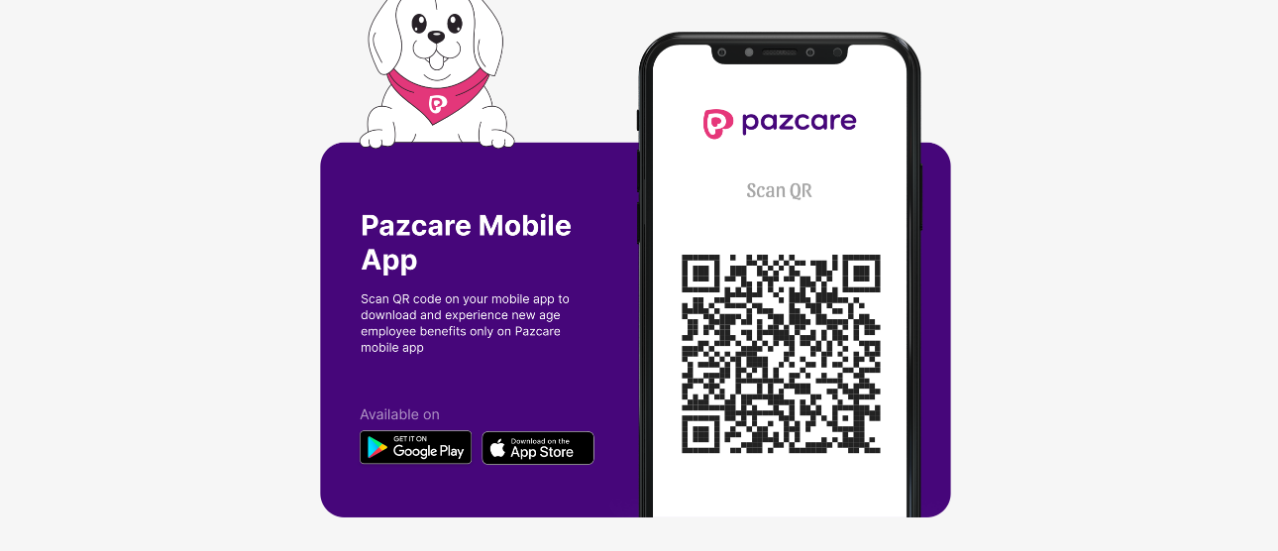 scroll, scrollTop: 0, scrollLeft: 0, axis: both 